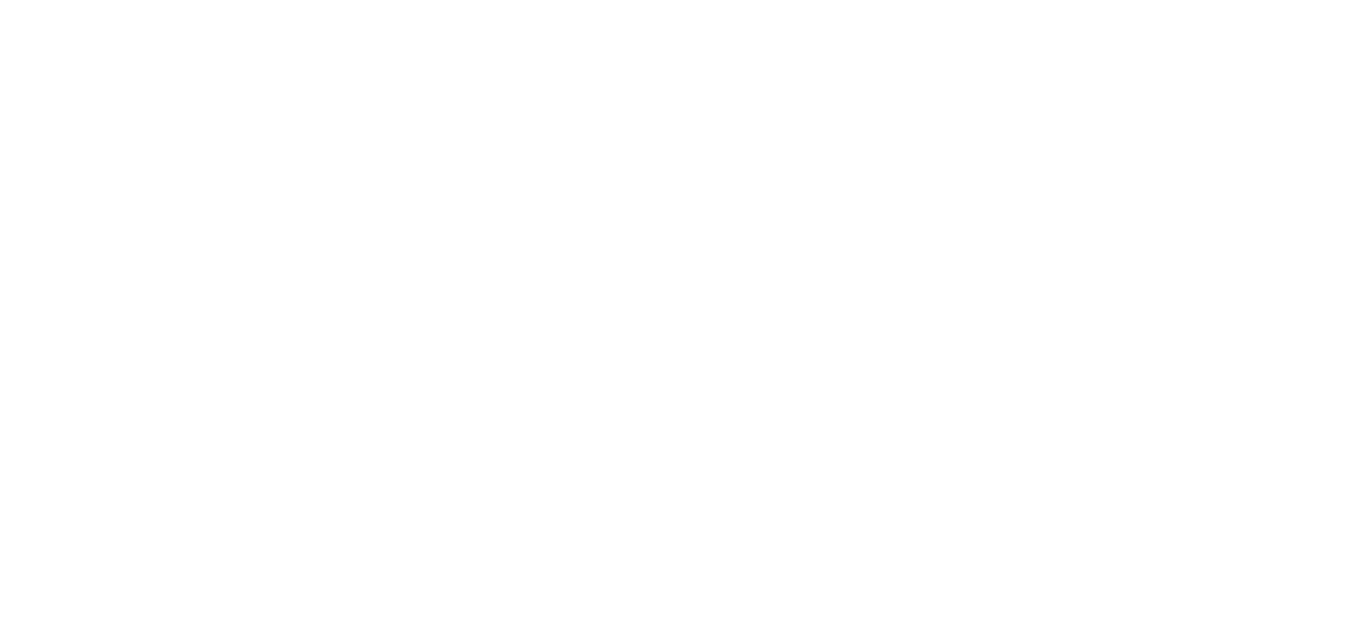 scroll, scrollTop: 0, scrollLeft: 0, axis: both 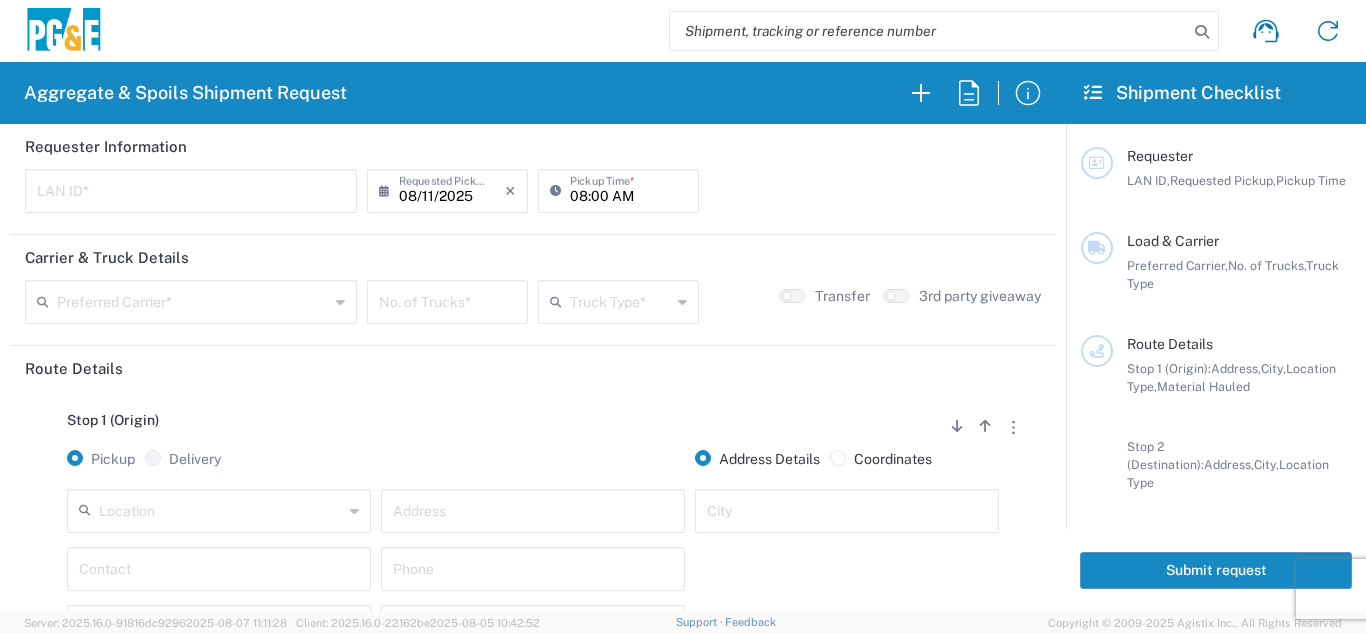 click at bounding box center [191, 189] 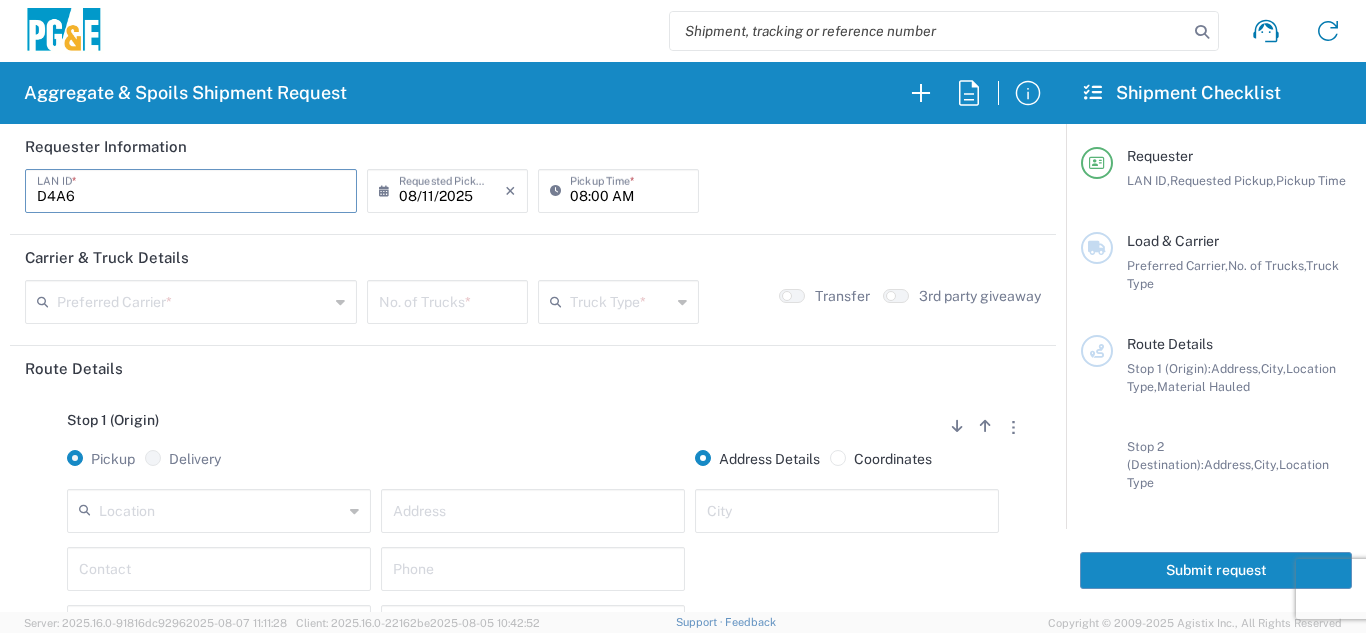 type on "D4A6" 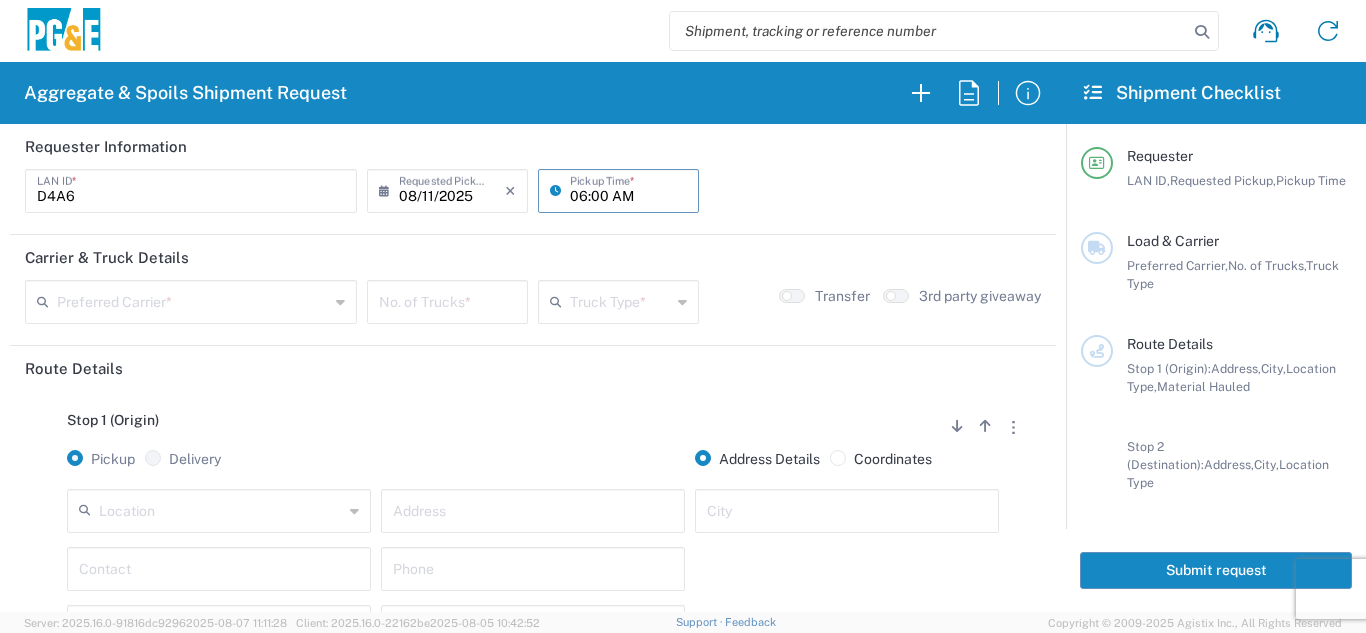 type on "06:00 AM" 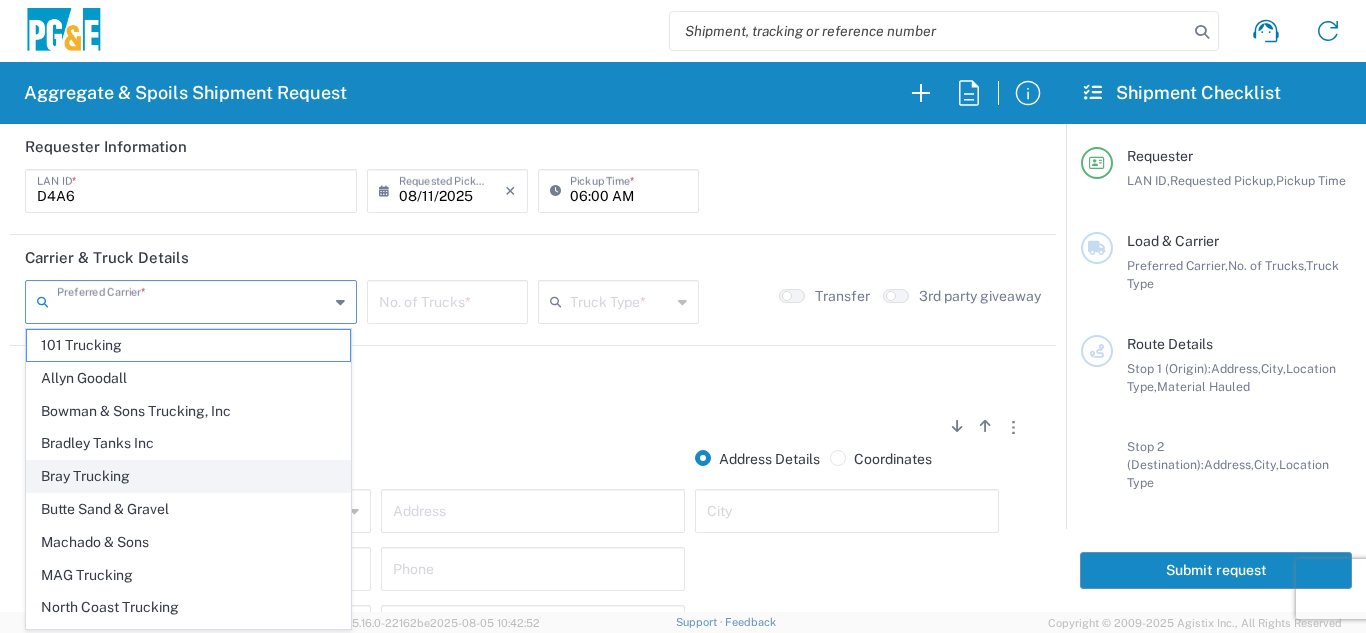click on "Bray Trucking" 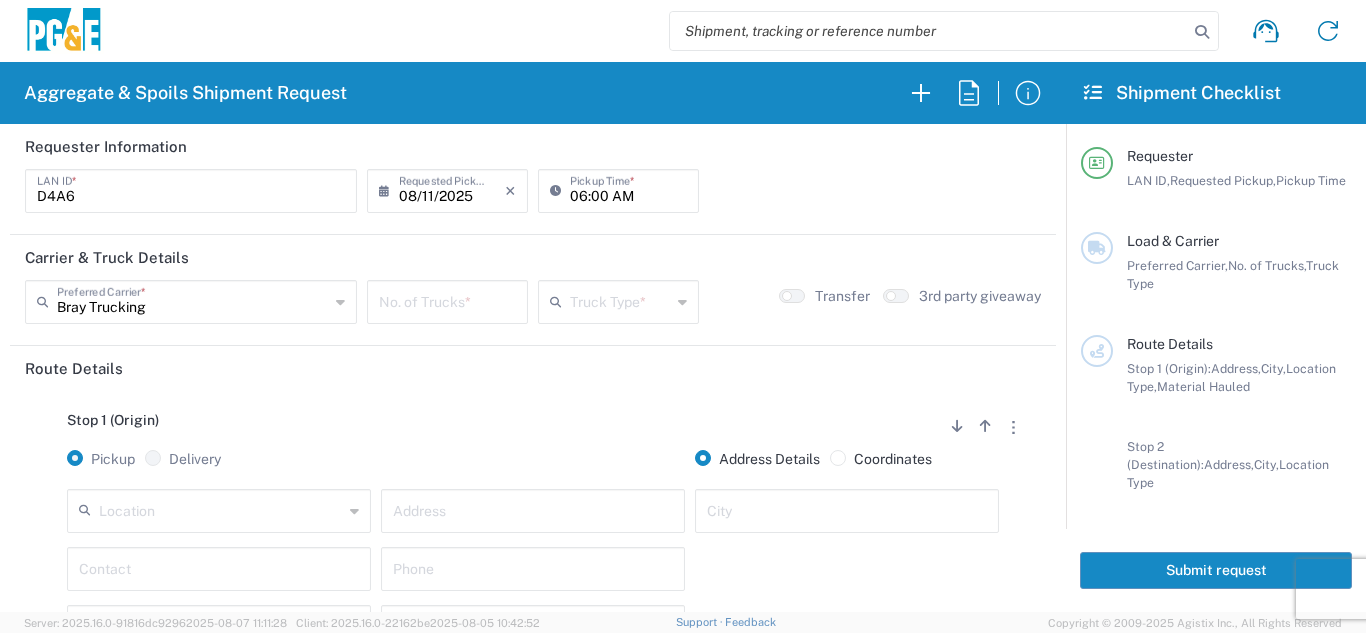 click at bounding box center [447, 300] 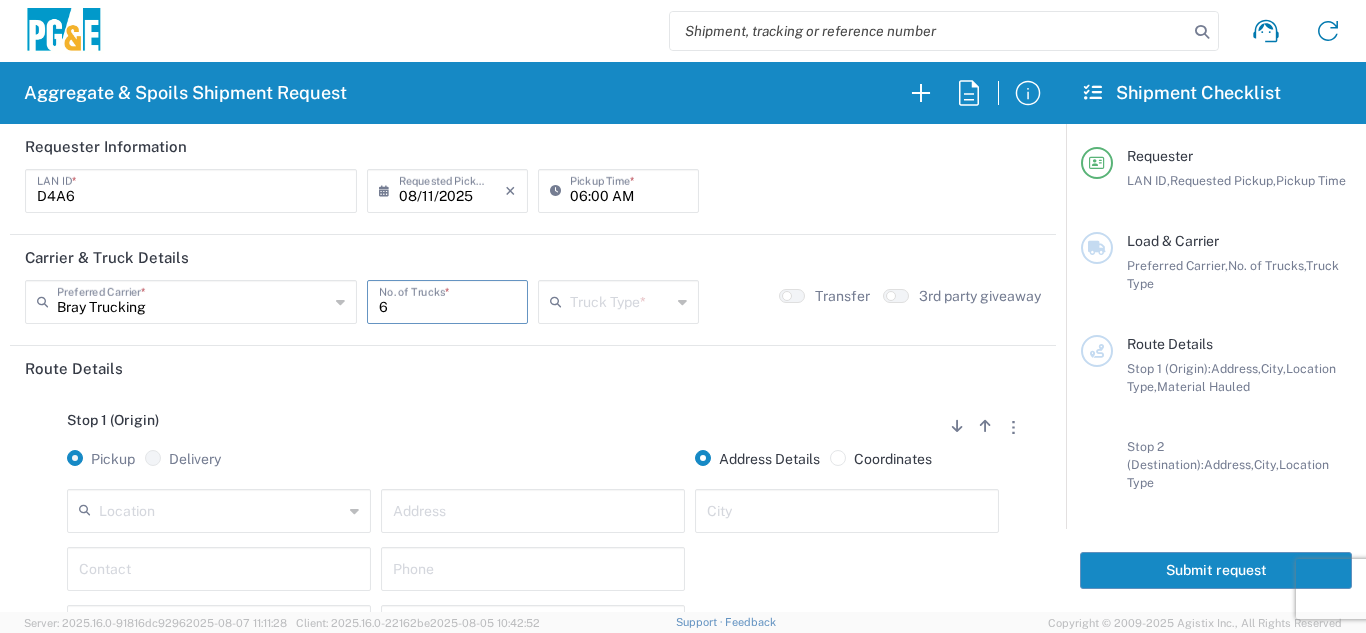 type on "6" 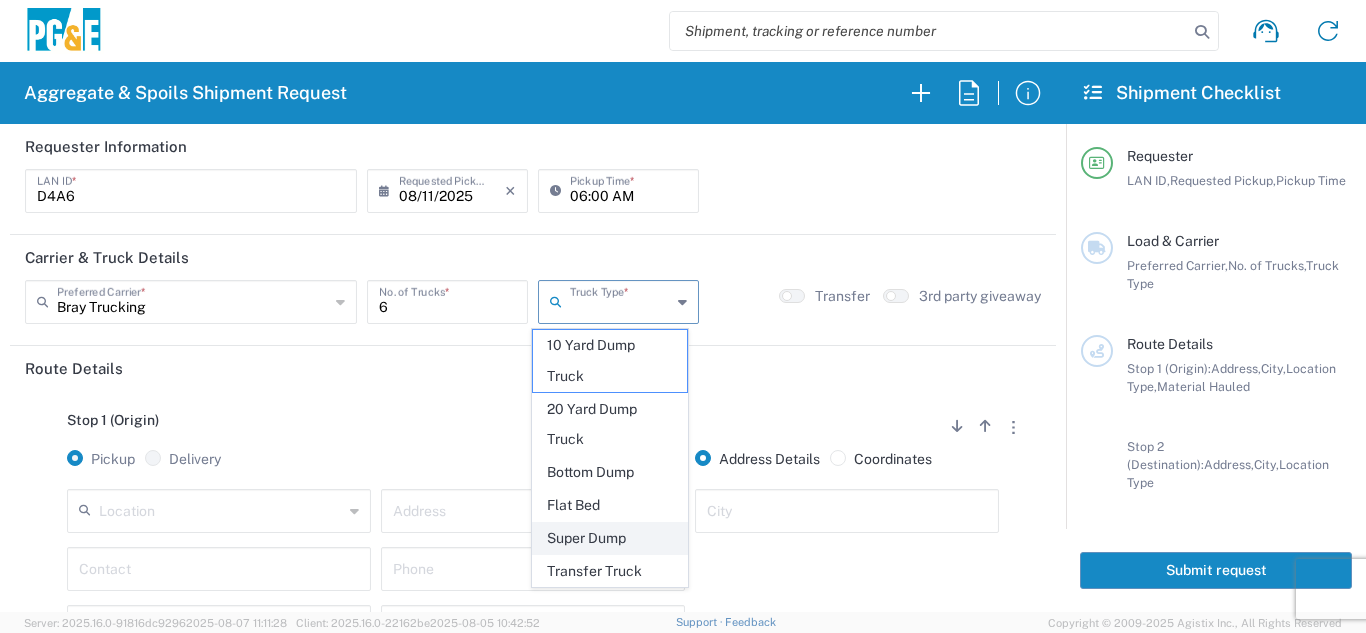 click on "Super Dump" 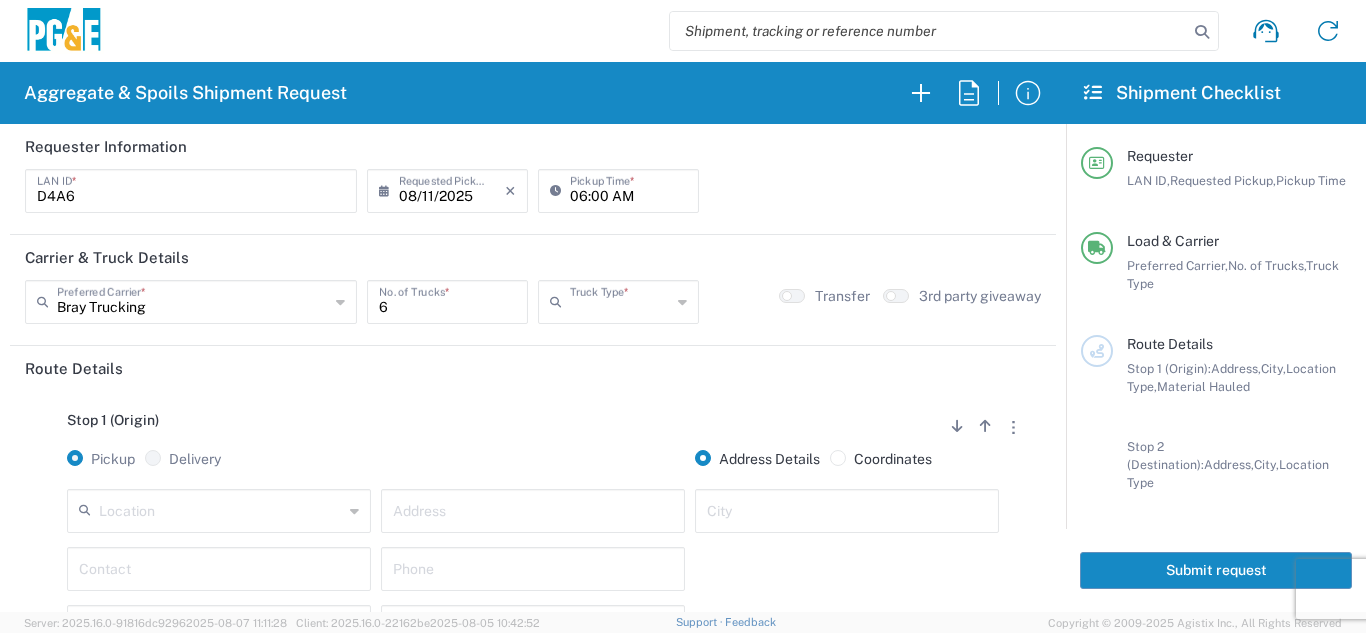 type on "Super Dump" 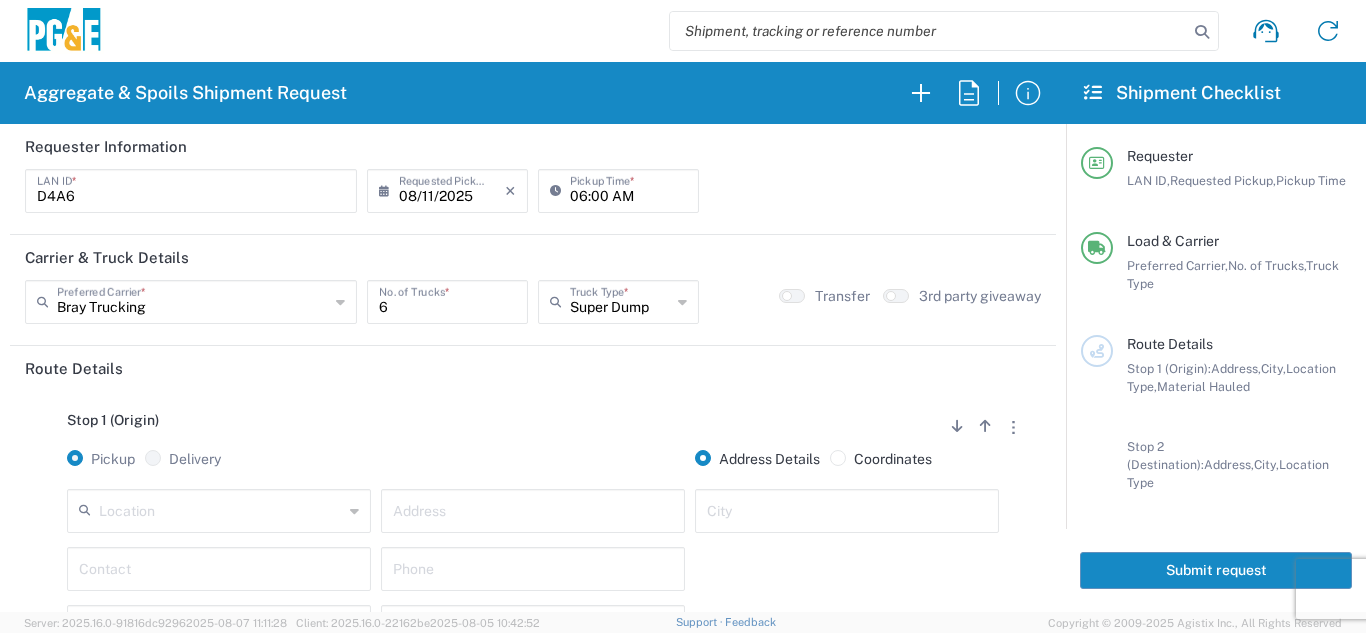 click on "Stop 1 (Origin)
Add Stop Above   Add Stop Below   Remove Stop" 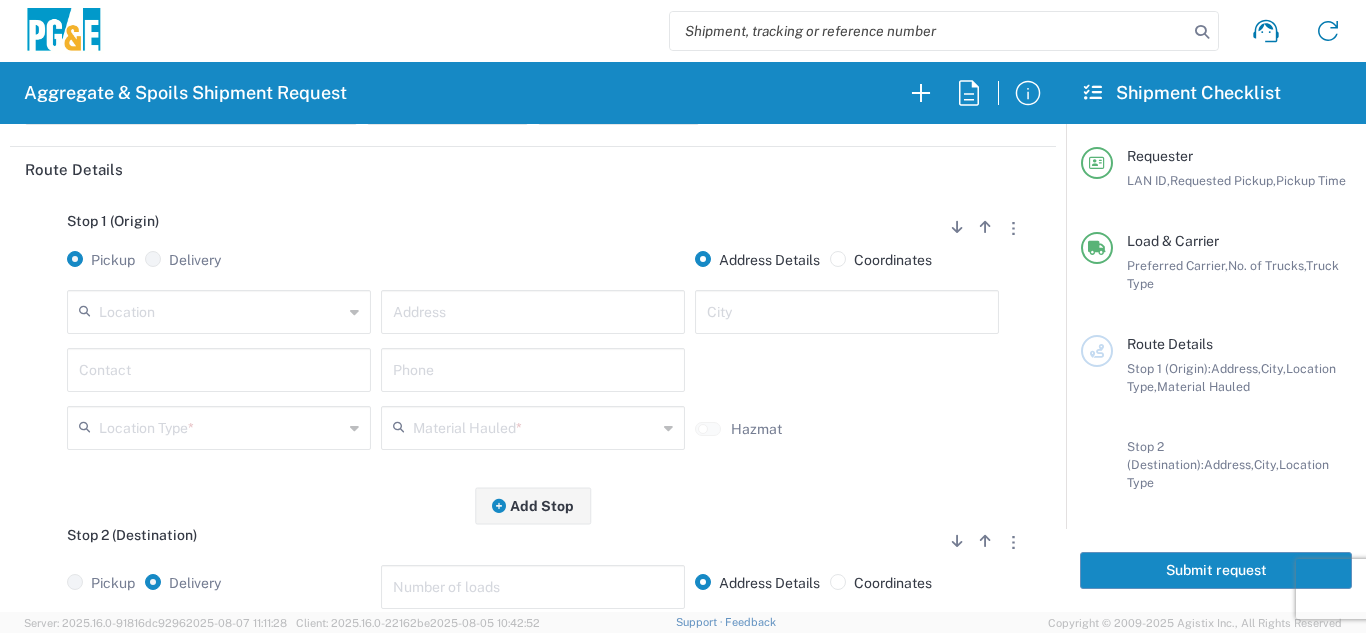 scroll, scrollTop: 200, scrollLeft: 0, axis: vertical 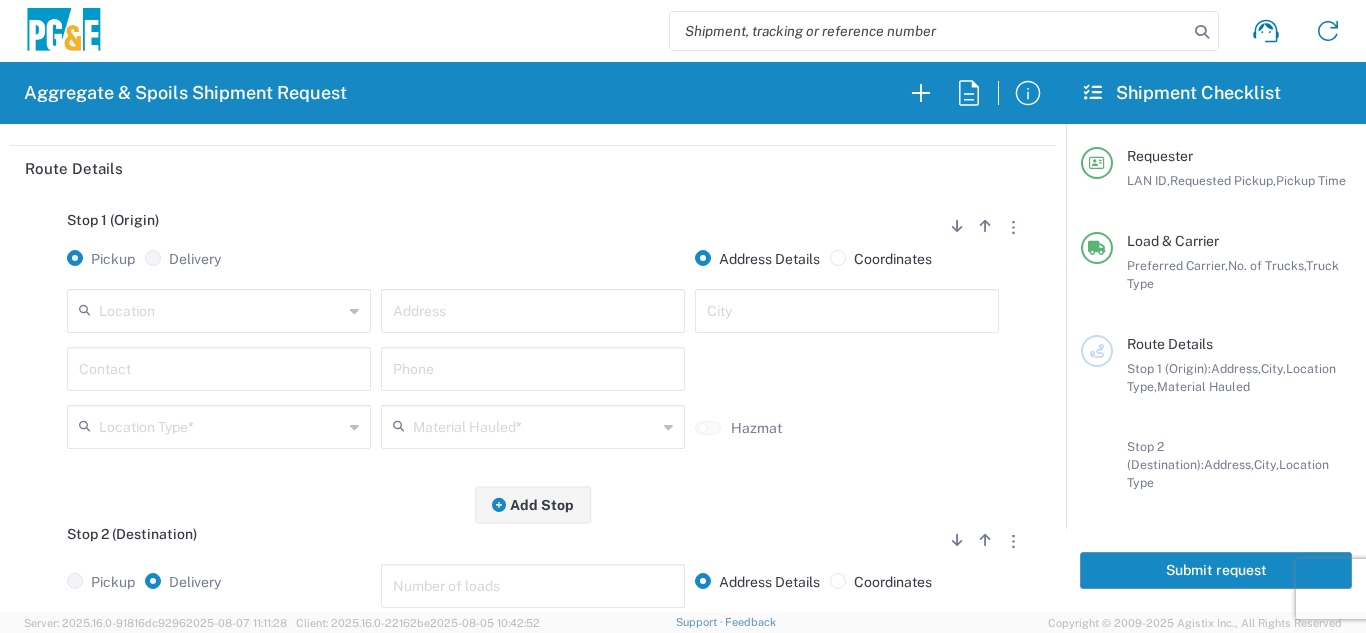 click at bounding box center (221, 309) 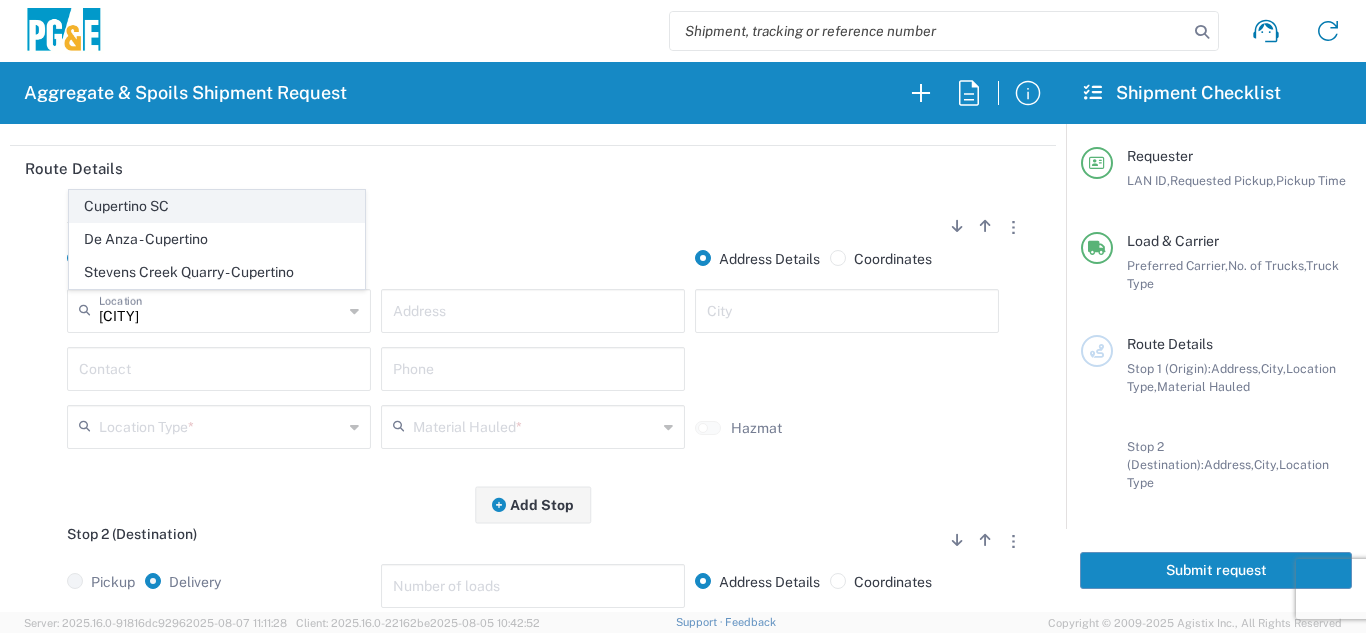 click on "Cupertino SC" 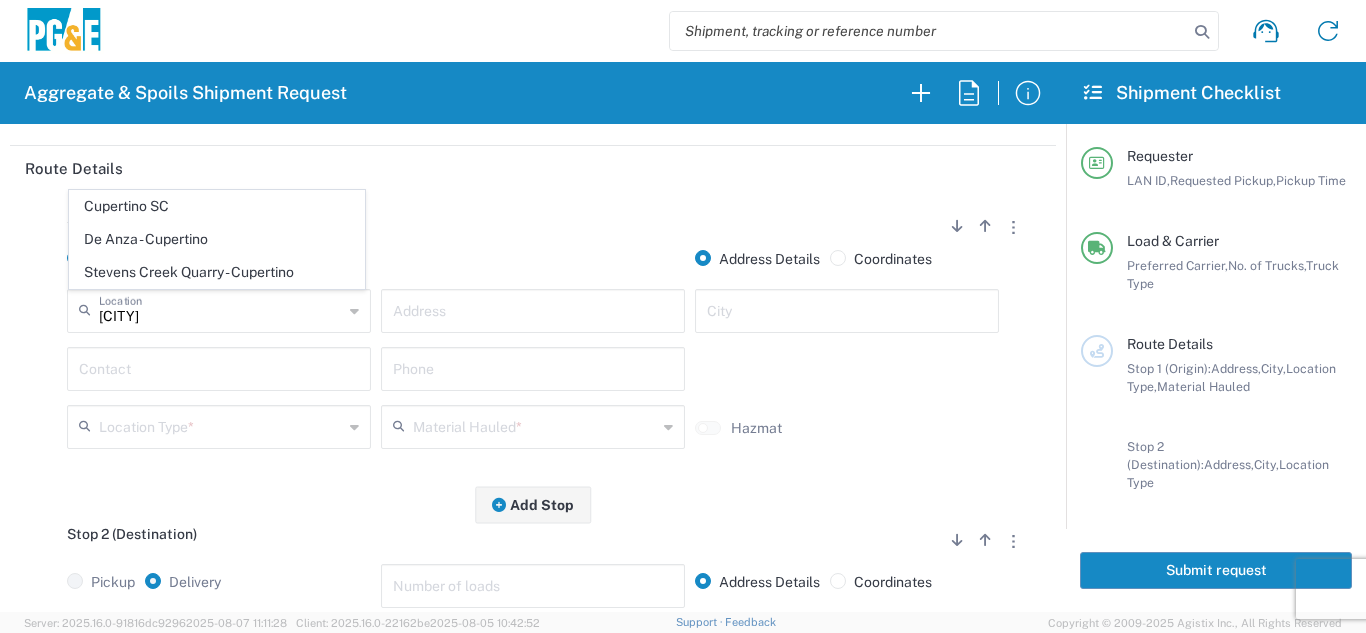 type on "Cupertino SC" 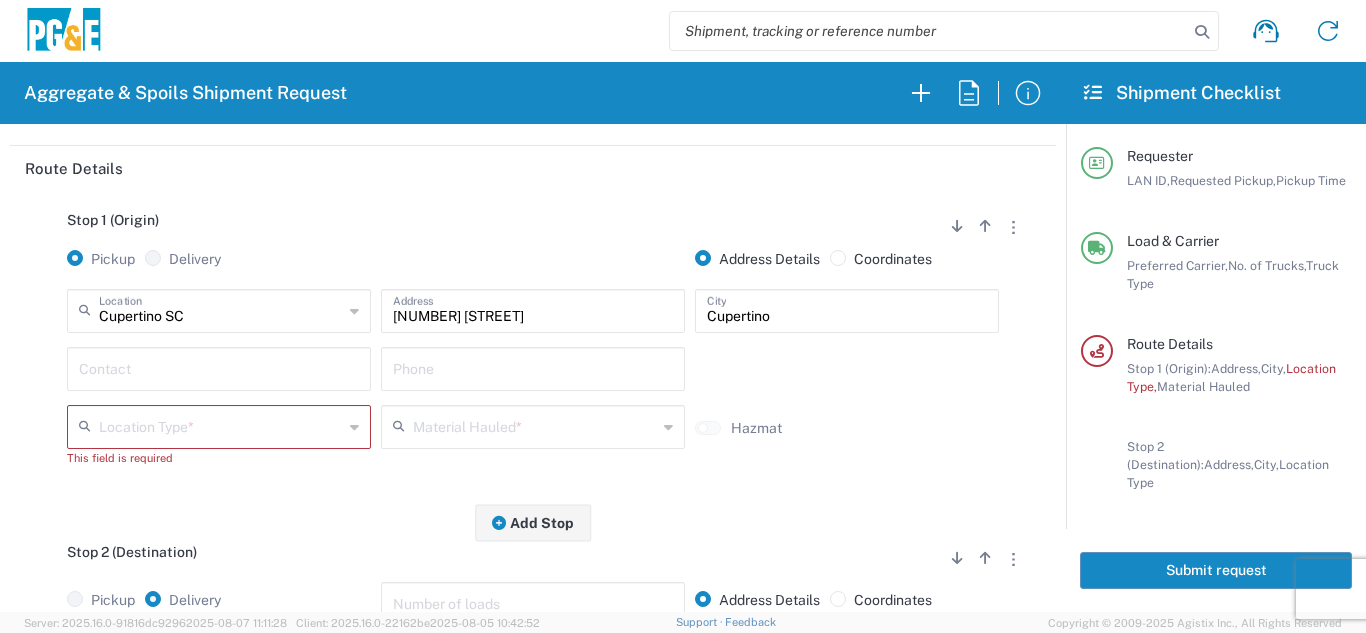 click at bounding box center [219, 367] 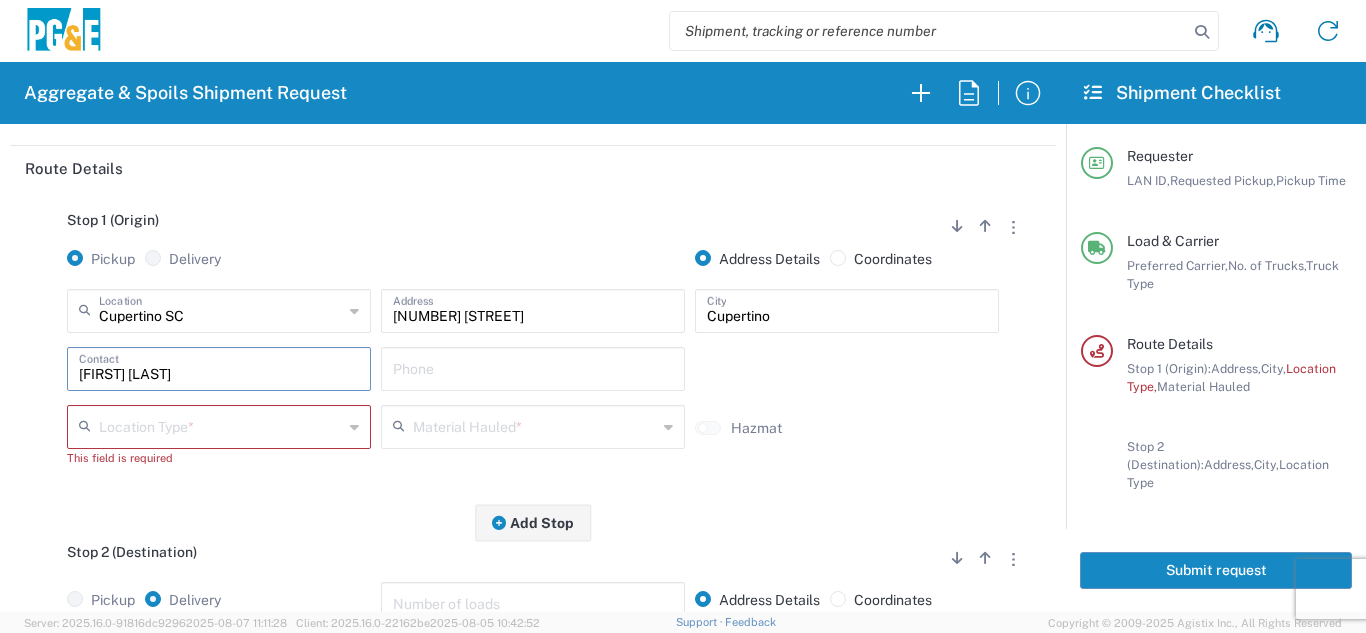 type on "[FIRST] [LAST]" 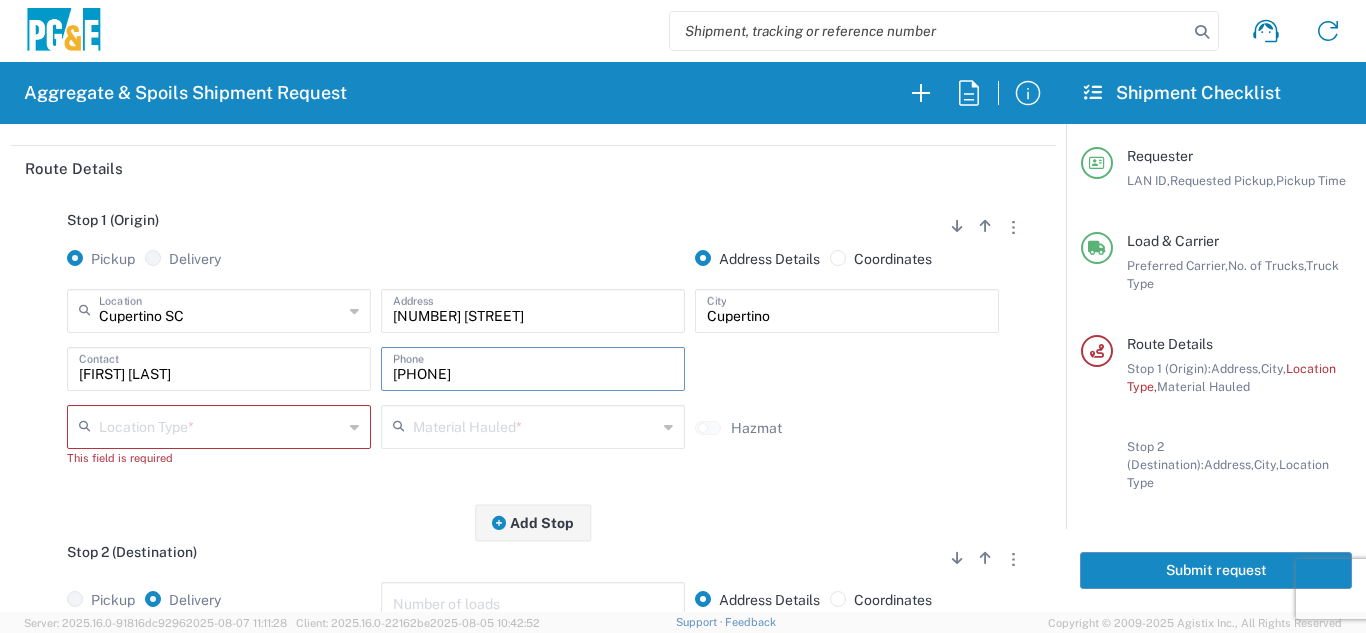 type on "[PHONE]" 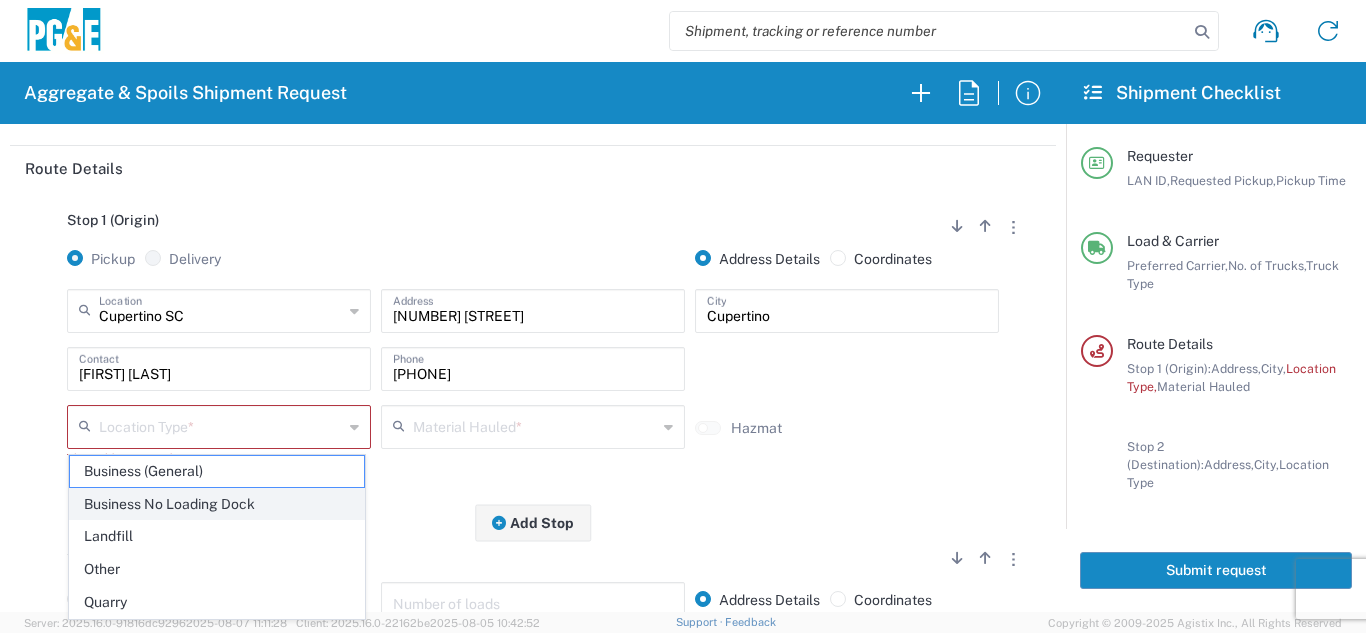 click on "Business No Loading Dock" 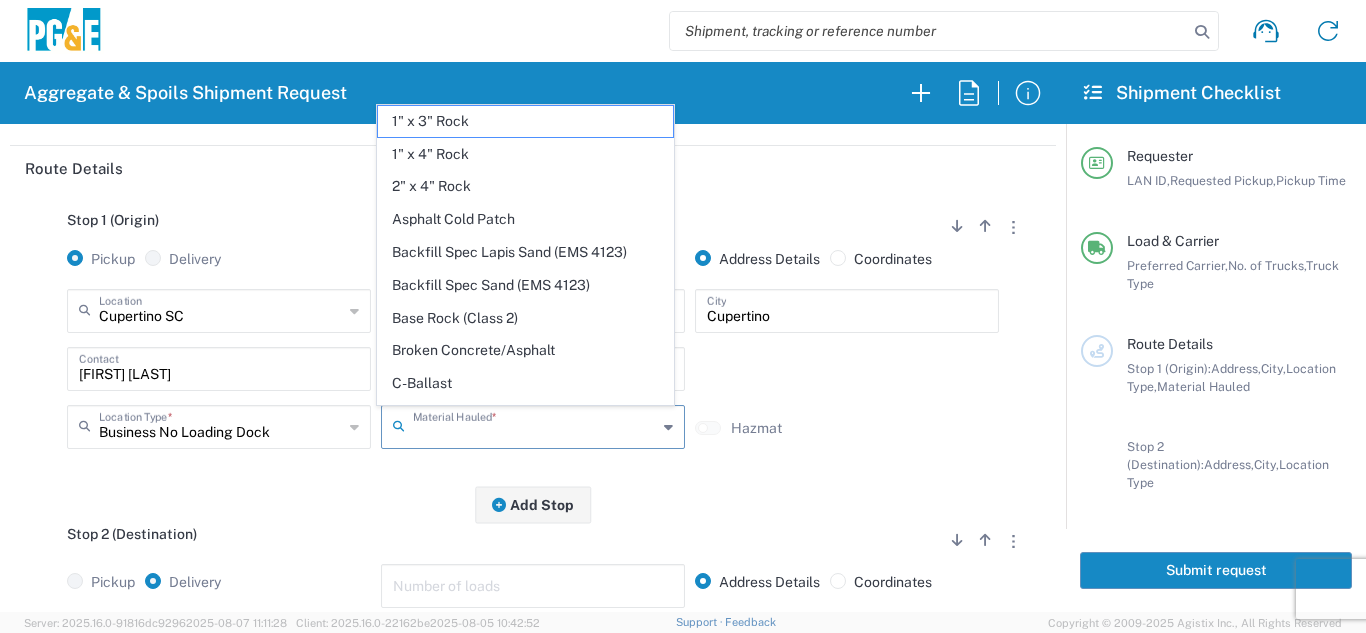 click at bounding box center (535, 425) 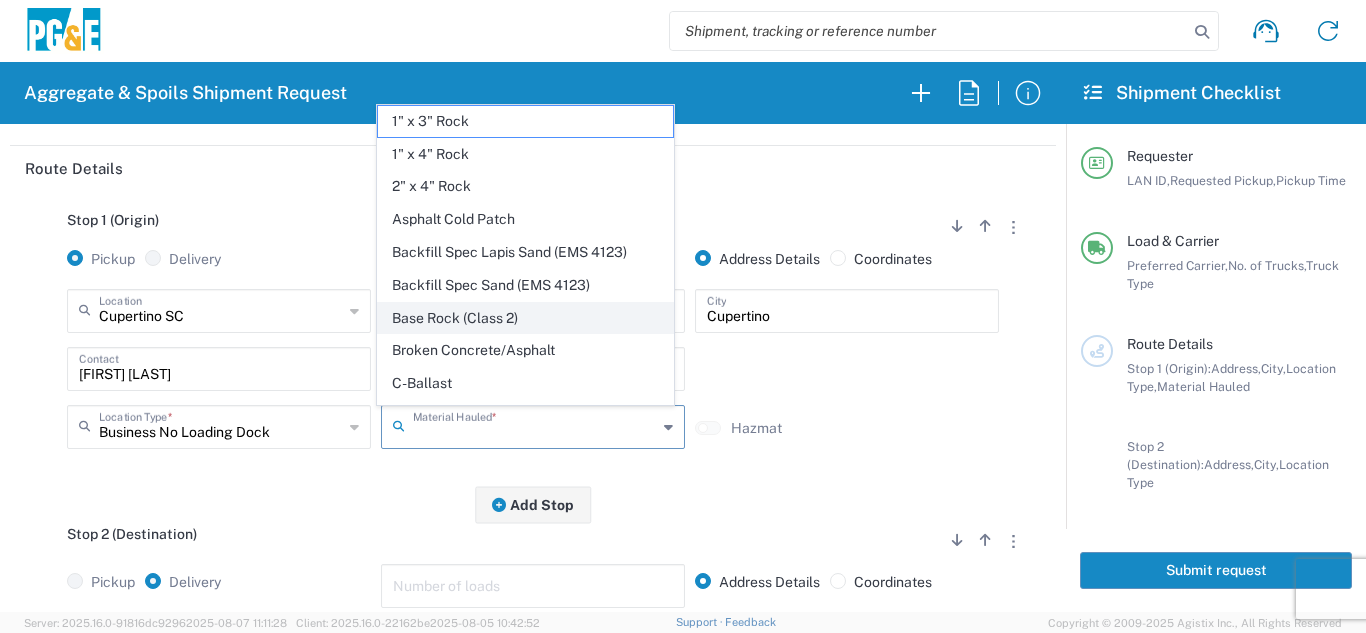 scroll, scrollTop: 300, scrollLeft: 0, axis: vertical 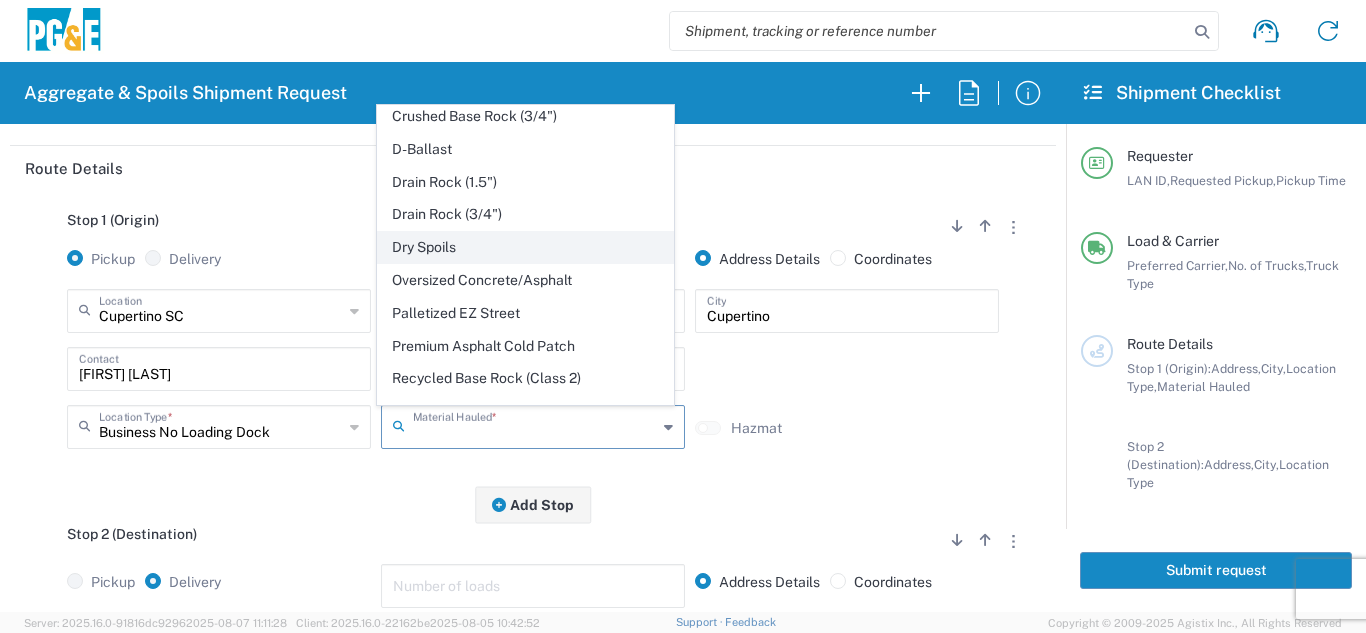 click on "Dry Spoils" 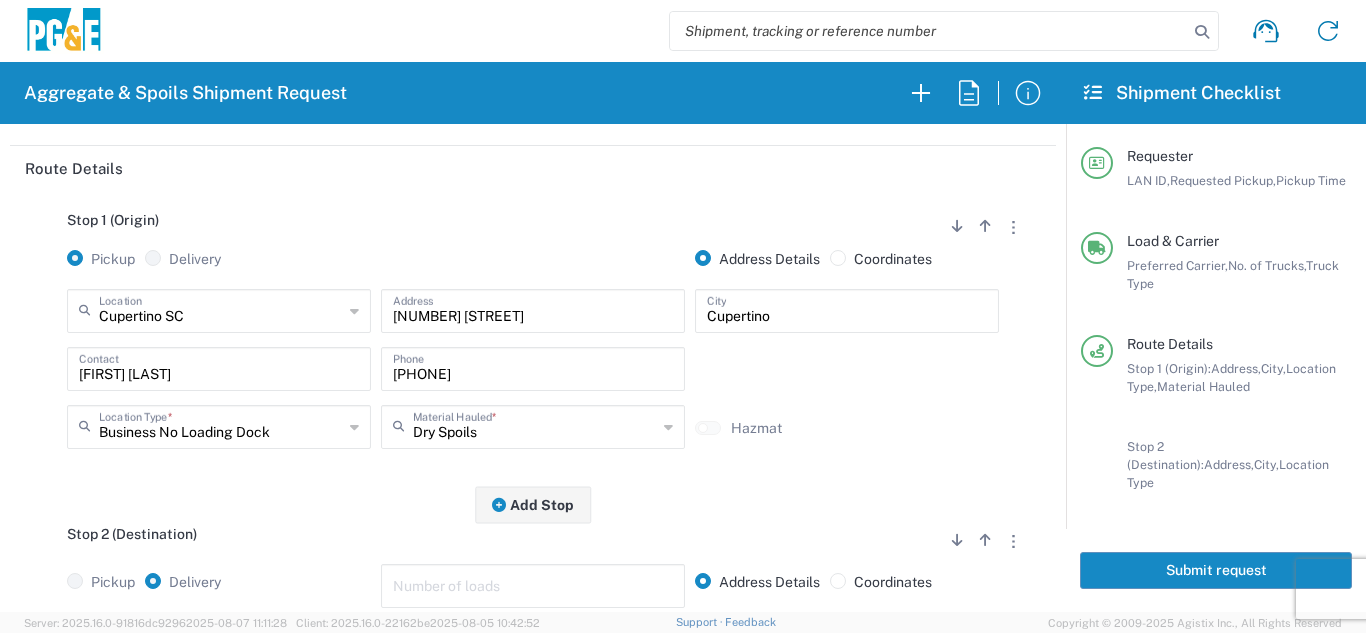click on "Stop 1 (Origin)
Add Stop Above   Add Stop Below   Remove Stop   Pickup   Delivery   Address Details   Coordinates  [CITY] SC  Location  [CITY] SC 17300 East Jahant Rd - Quarry 7/11 Materials - [CITY] - Quarry 7/11 Materials - [CITY] - Quarry Acampo Airport - [CITY] Altamont Landfill - [CITY] American Canyon Anderson Landfill - Waste Management Landfill Class II Antioch Building Materials Antioch SC Argent Materials - [CITY] - Quarry Auburn Auburn HUB Yard Auburn SC Avenal Regional Landfill Bakersfield SC Bakersfield Sub Bangor Rock Quarry Bear River Aggregates - Meadow Vista - Quarry Best Rock Quarry - [CITY] Blue Mountain Minerals - [CITY] - Quarry Bodean Bowman & Sons Brisbane Recycling Burney SC Butte Sand & Gravel - [CITY] - Quarry Calaveras Materials Inc - [CITY] - Quarry Canyon Rock Co Inc - [CITY] - Quarry Carlotta Cedar Avenue Recycling - [CITY] - Quarry Cemex - Antioch - Quarry Cemex - Clayton - Quarry Cemex - Clovis - Quarry *" 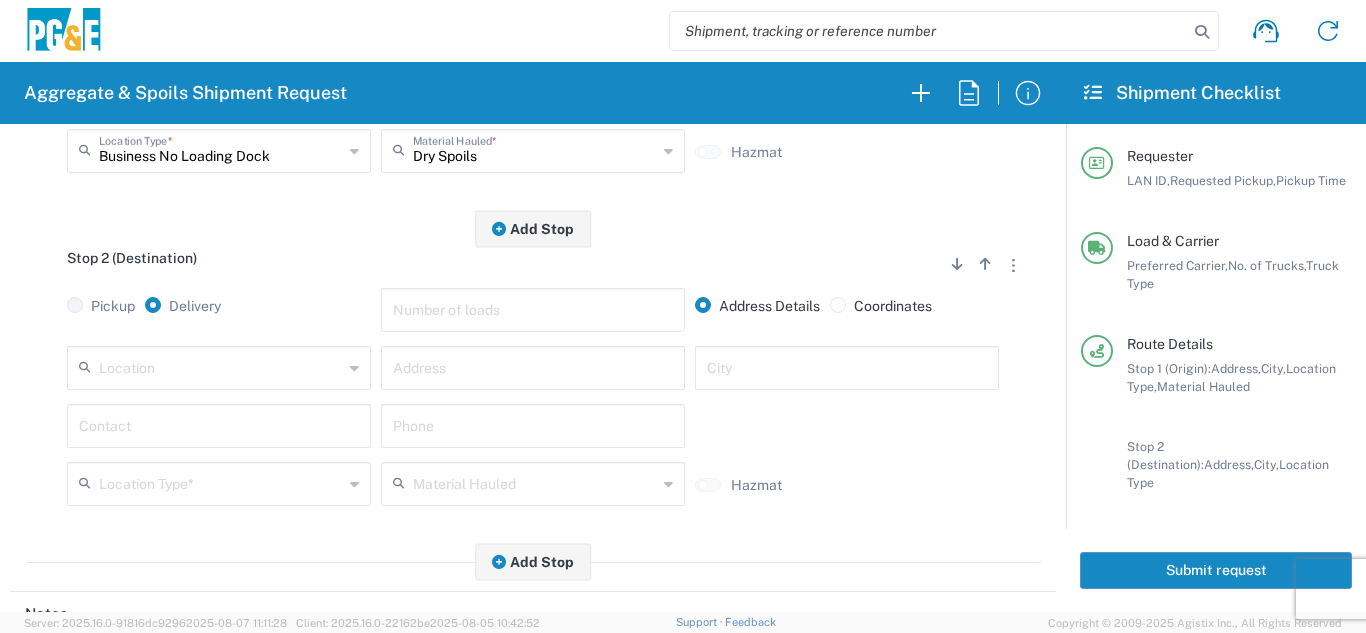 scroll, scrollTop: 500, scrollLeft: 0, axis: vertical 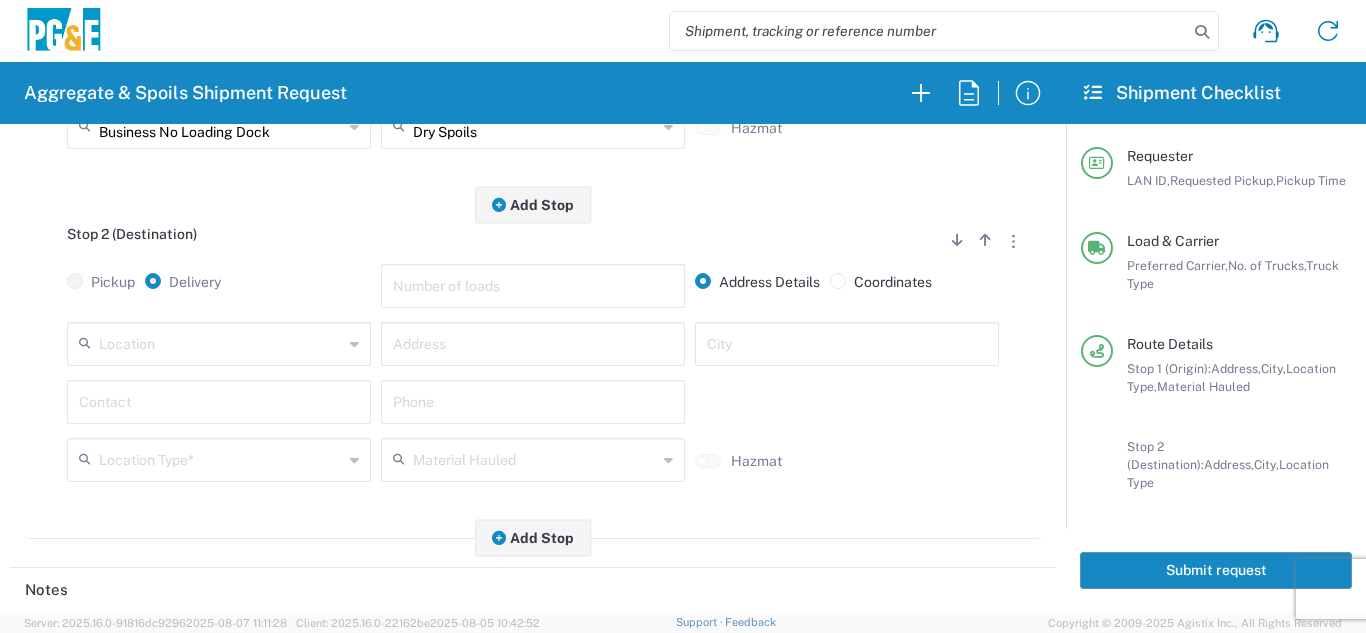 click at bounding box center [221, 342] 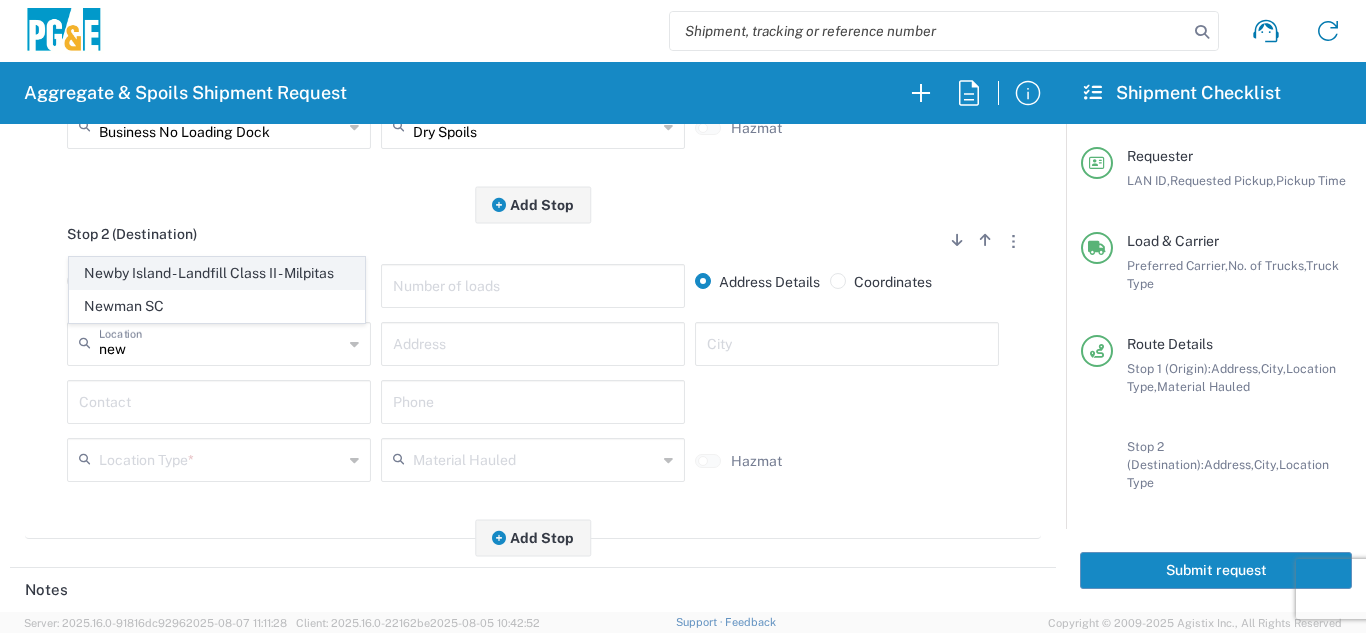 click on "Newby Island - Landfill Class II - Milpitas" 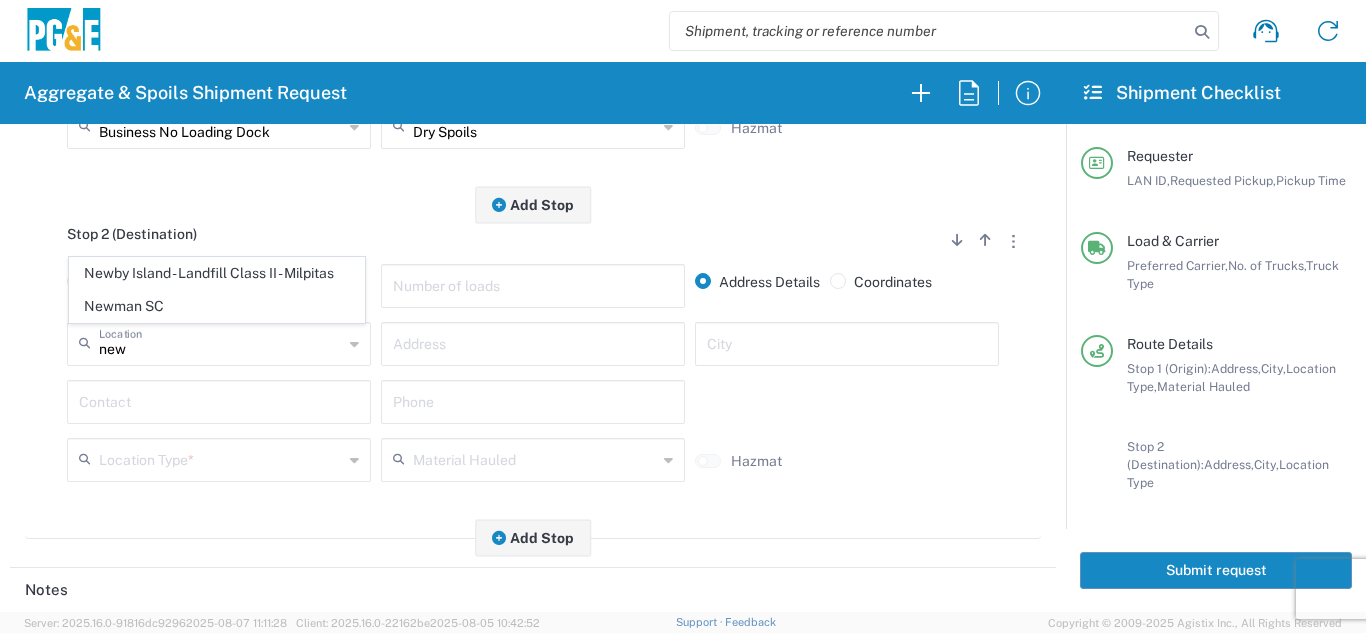 type on "Newby Island - Landfill Class II - Milpitas" 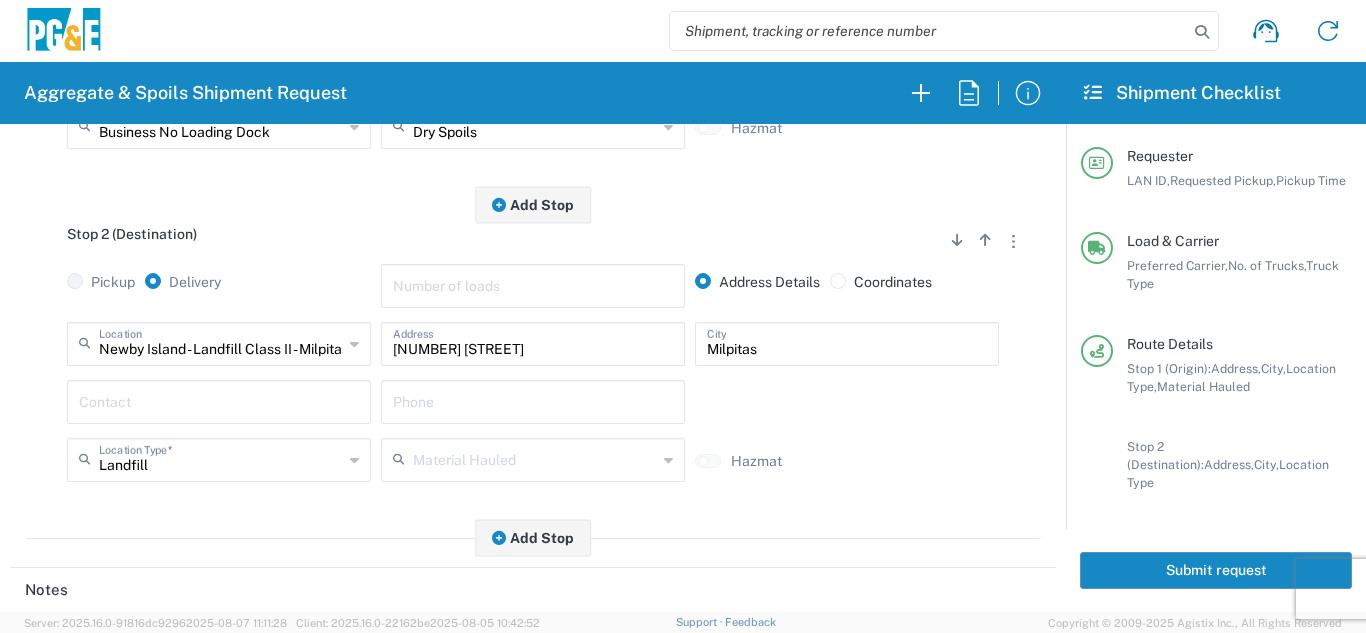 click at bounding box center (219, 400) 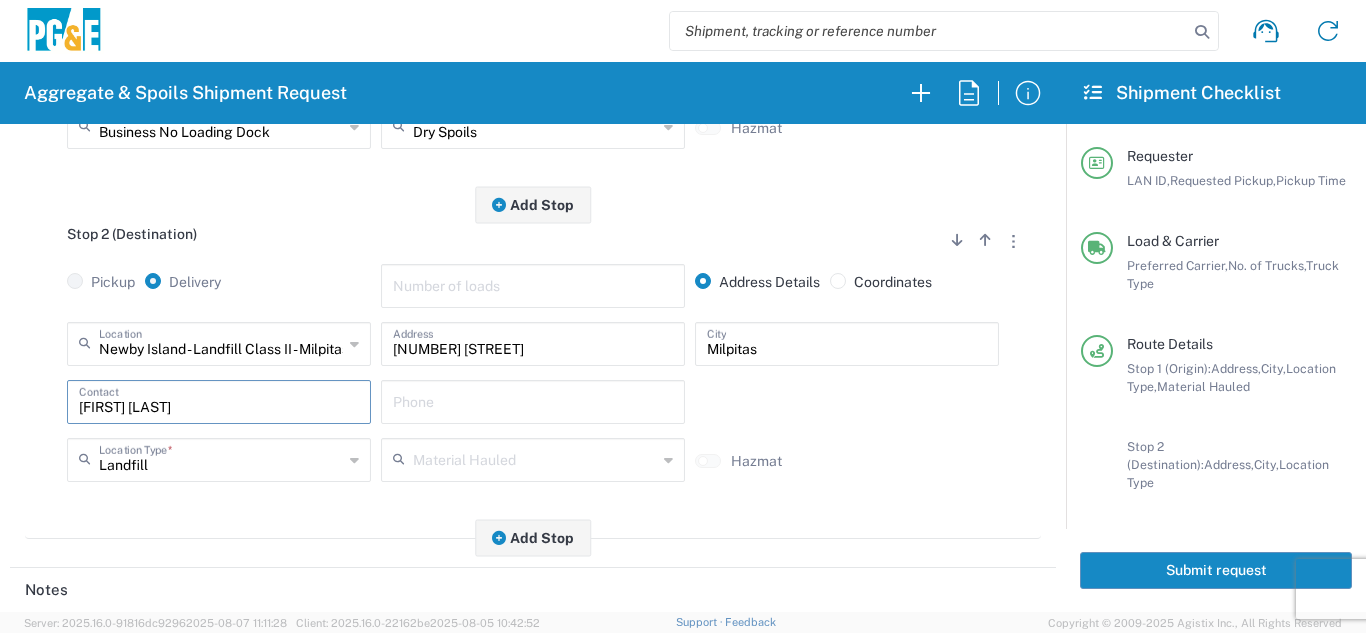 type on "[FIRST] [LAST]" 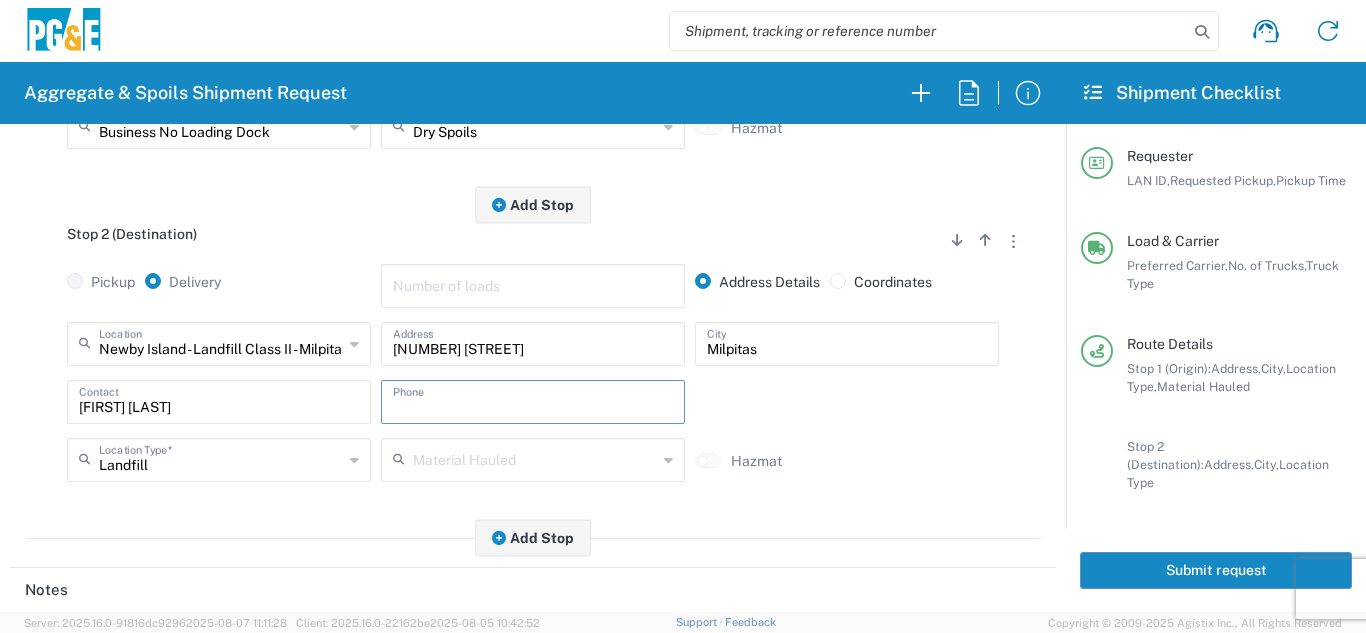 click at bounding box center [533, 400] 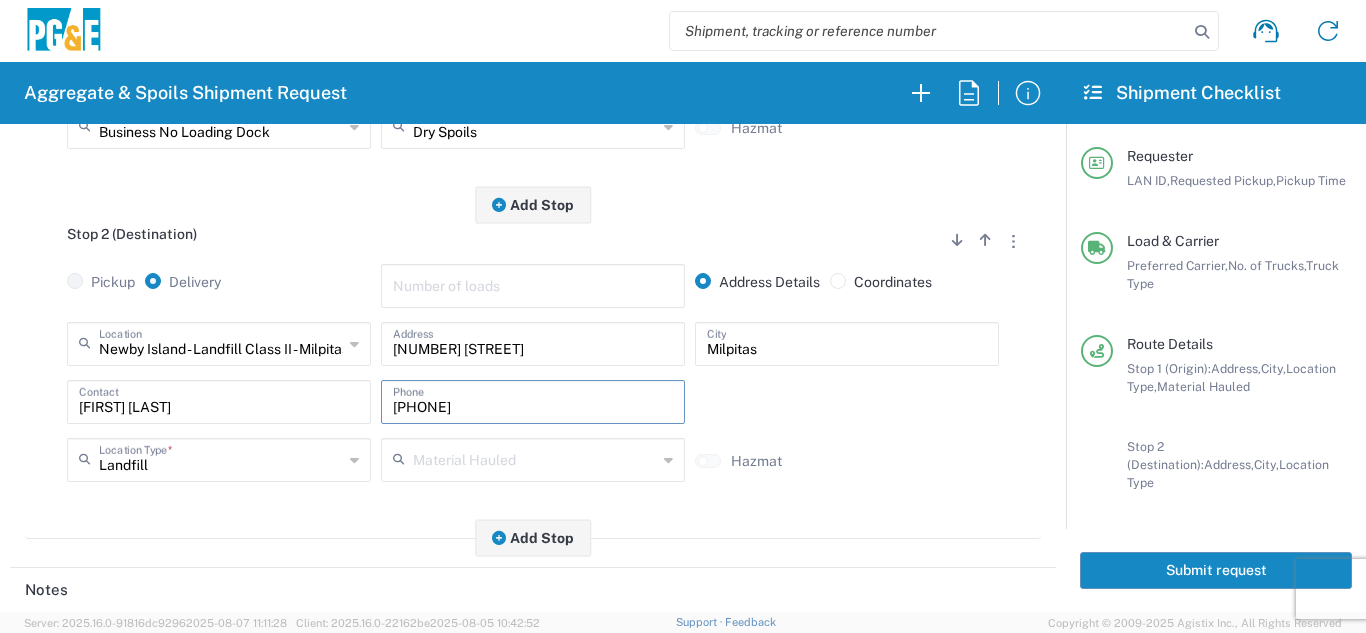 type on "[PHONE]" 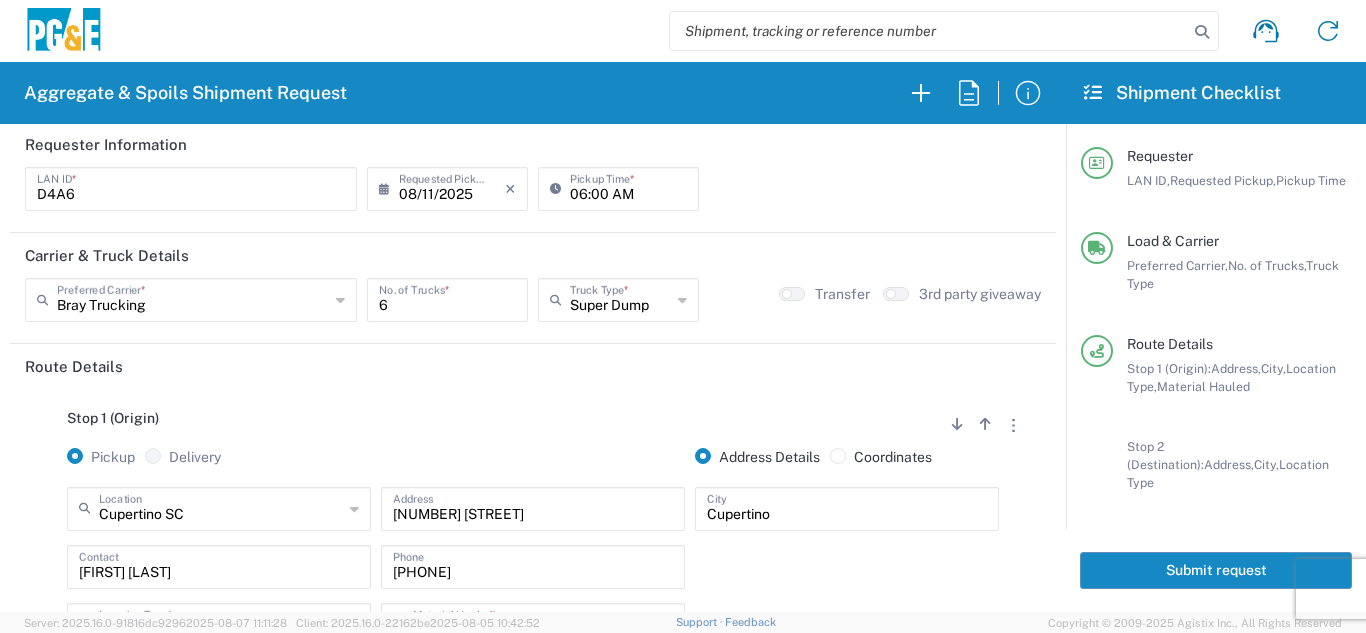 scroll, scrollTop: 0, scrollLeft: 0, axis: both 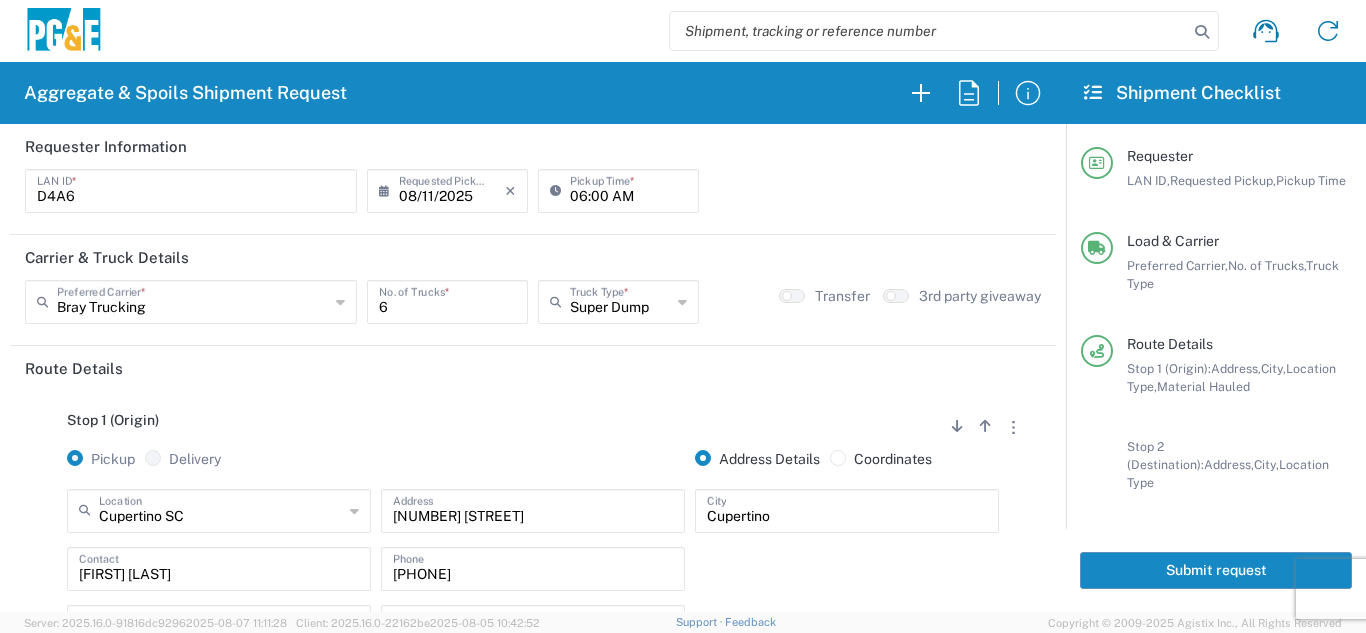 click on "Submit request" 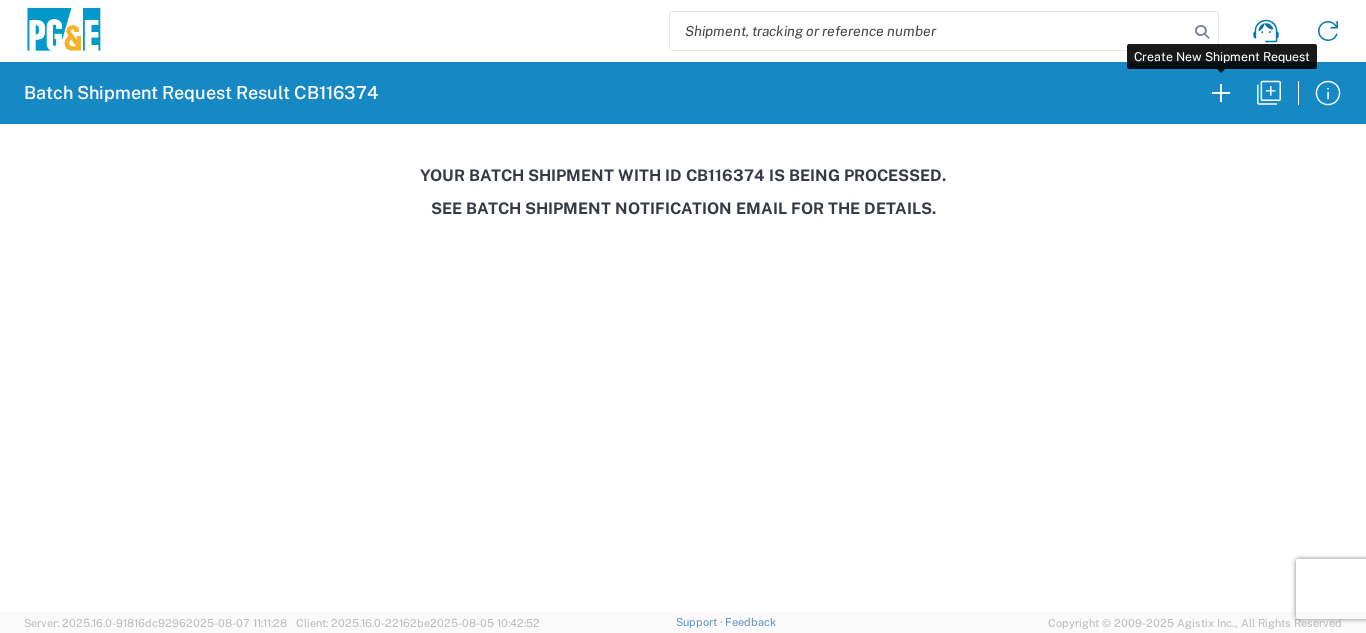 drag, startPoint x: 1229, startPoint y: 105, endPoint x: 309, endPoint y: 172, distance: 922.43646 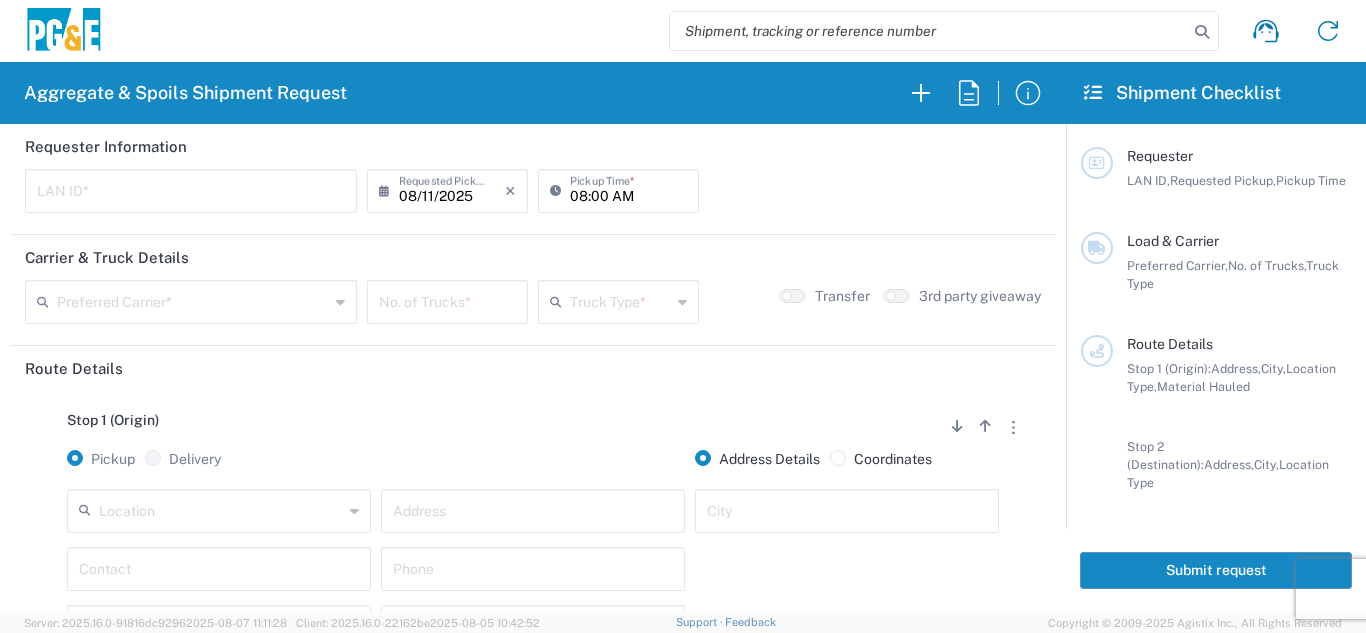 click at bounding box center (191, 189) 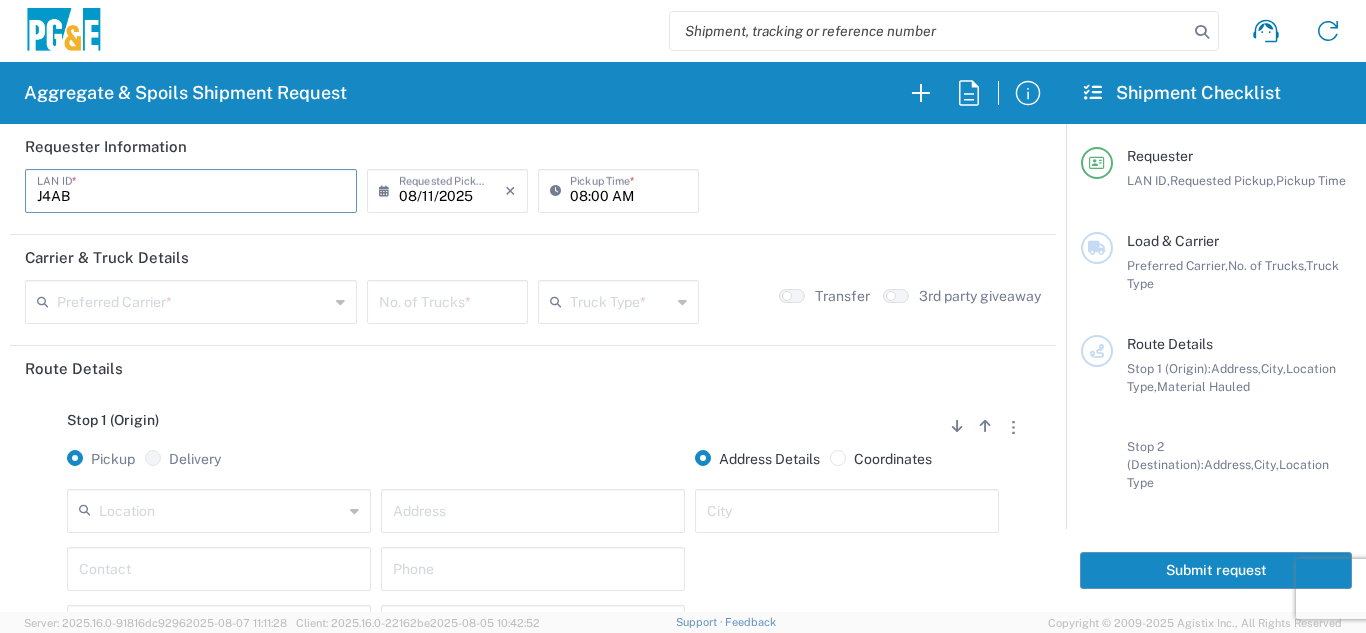 type on "J4AB" 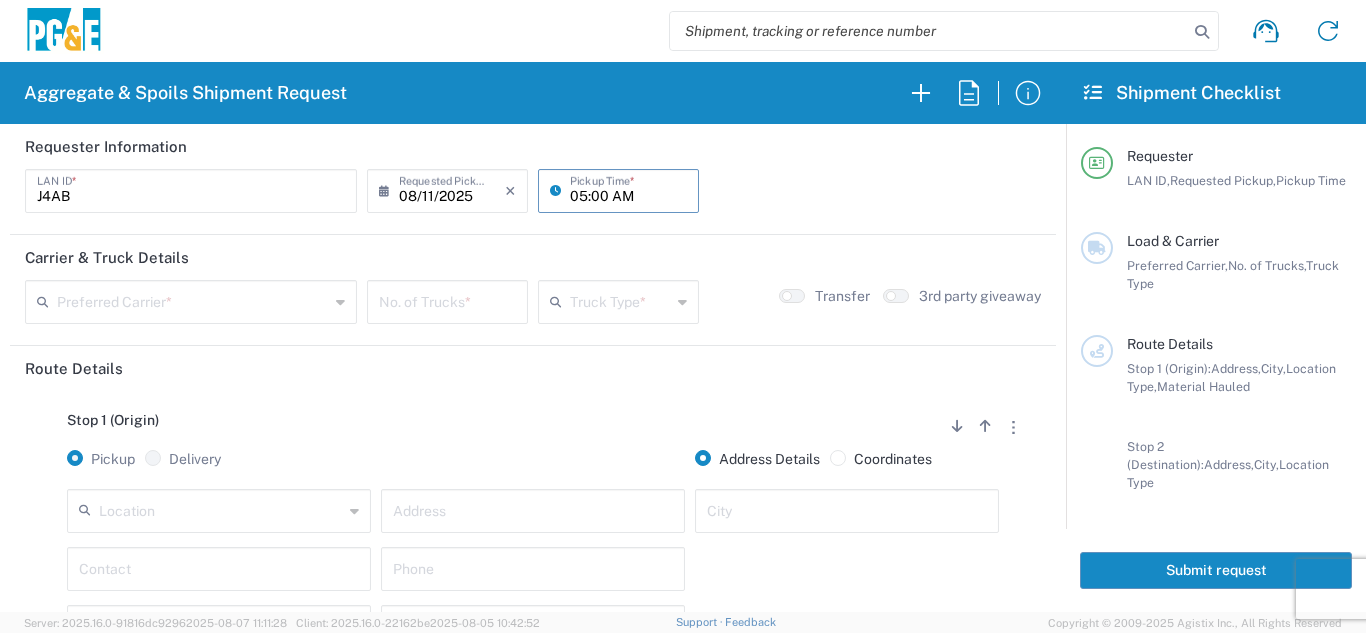 click on "05:00 AM" at bounding box center [628, 189] 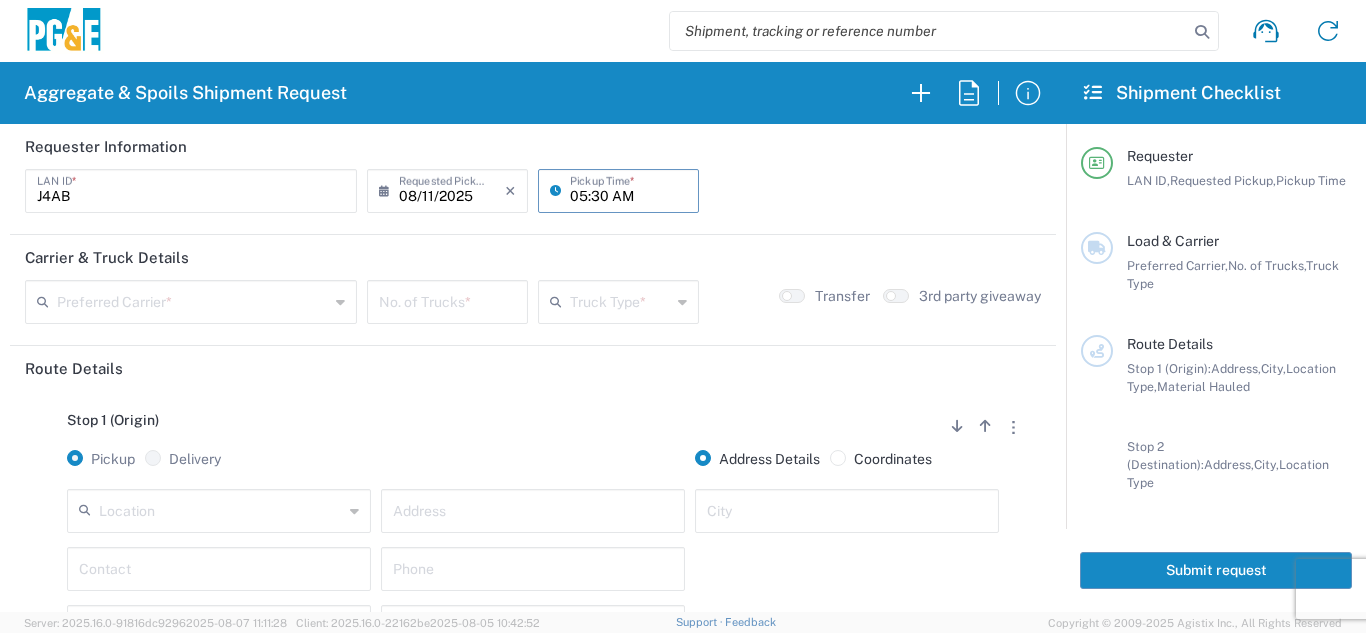 type on "05:30 AM" 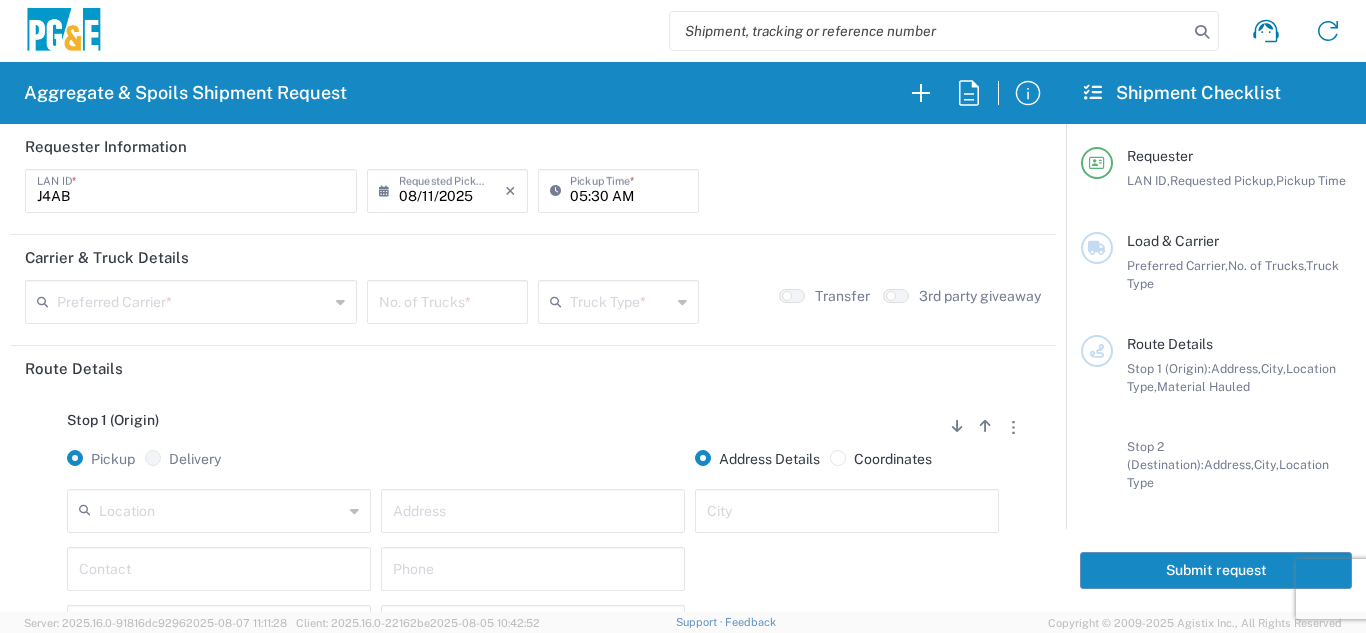 click on "Route Details" 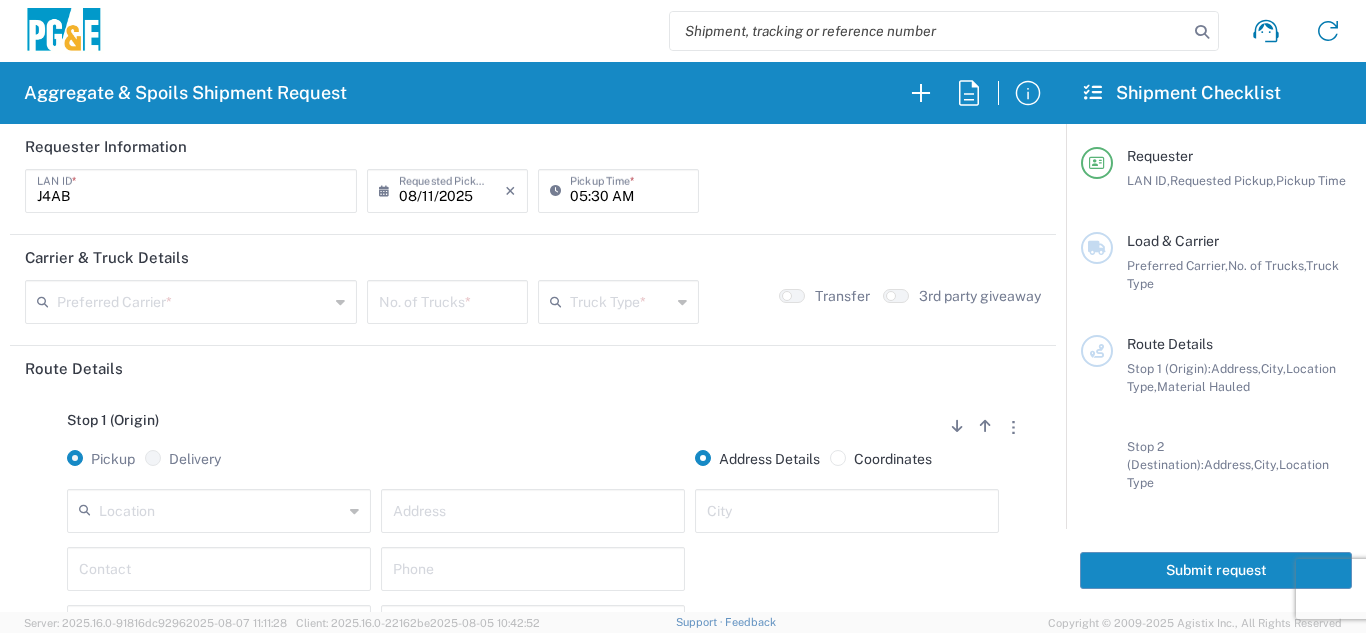 click at bounding box center [193, 300] 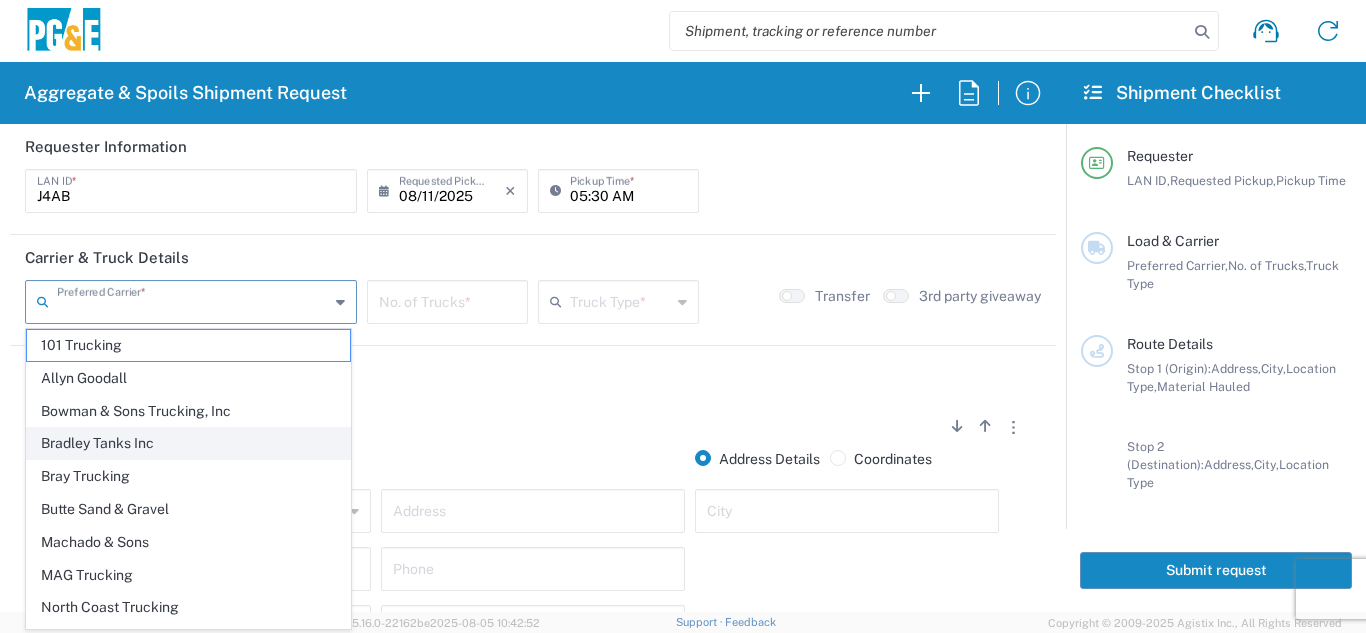 click on "Bradley Tanks Inc" 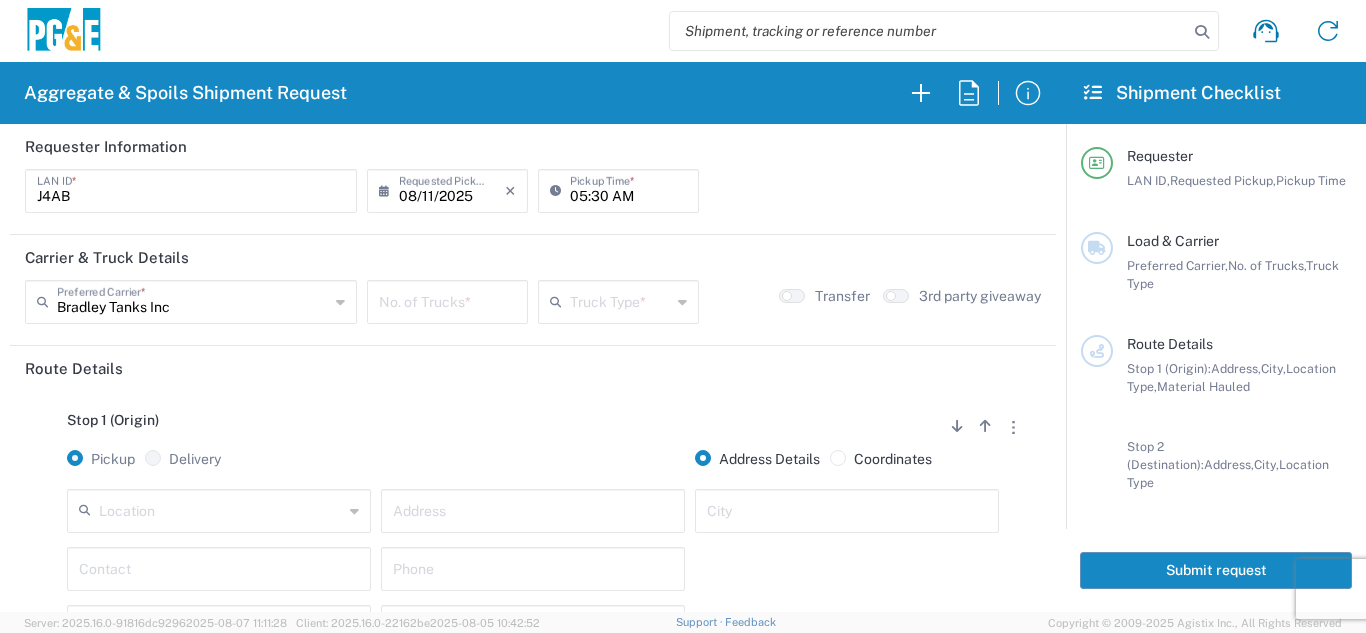 click at bounding box center (447, 300) 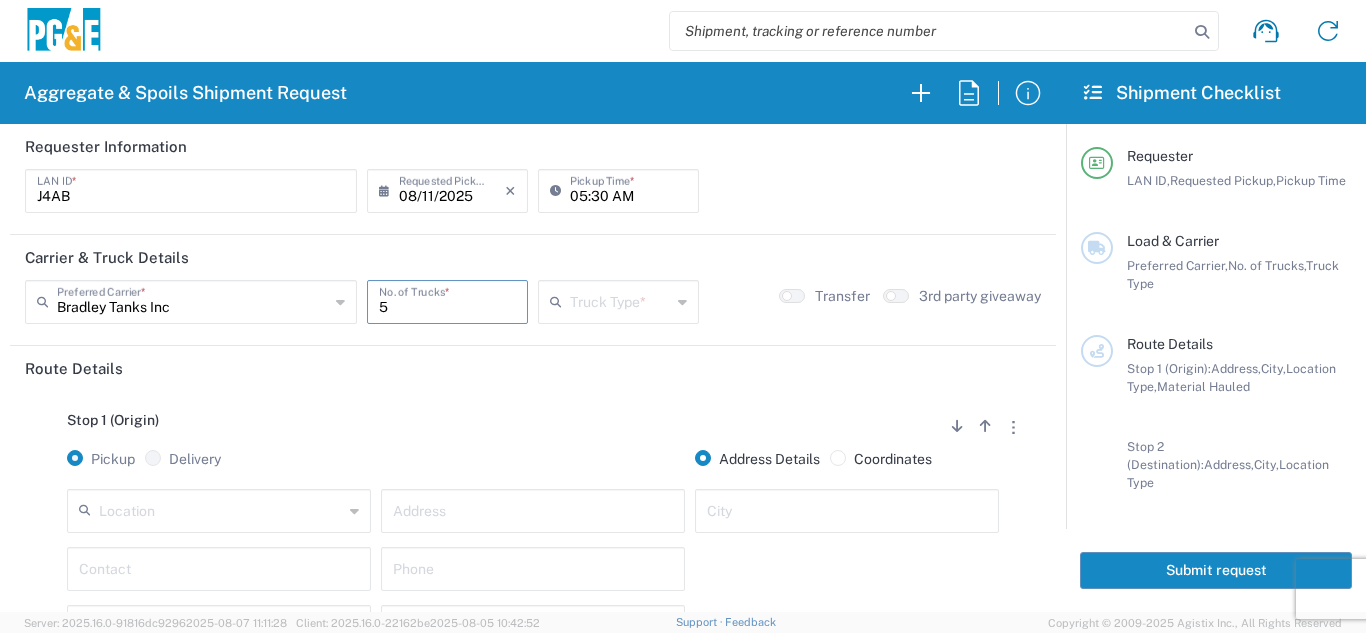 type on "5" 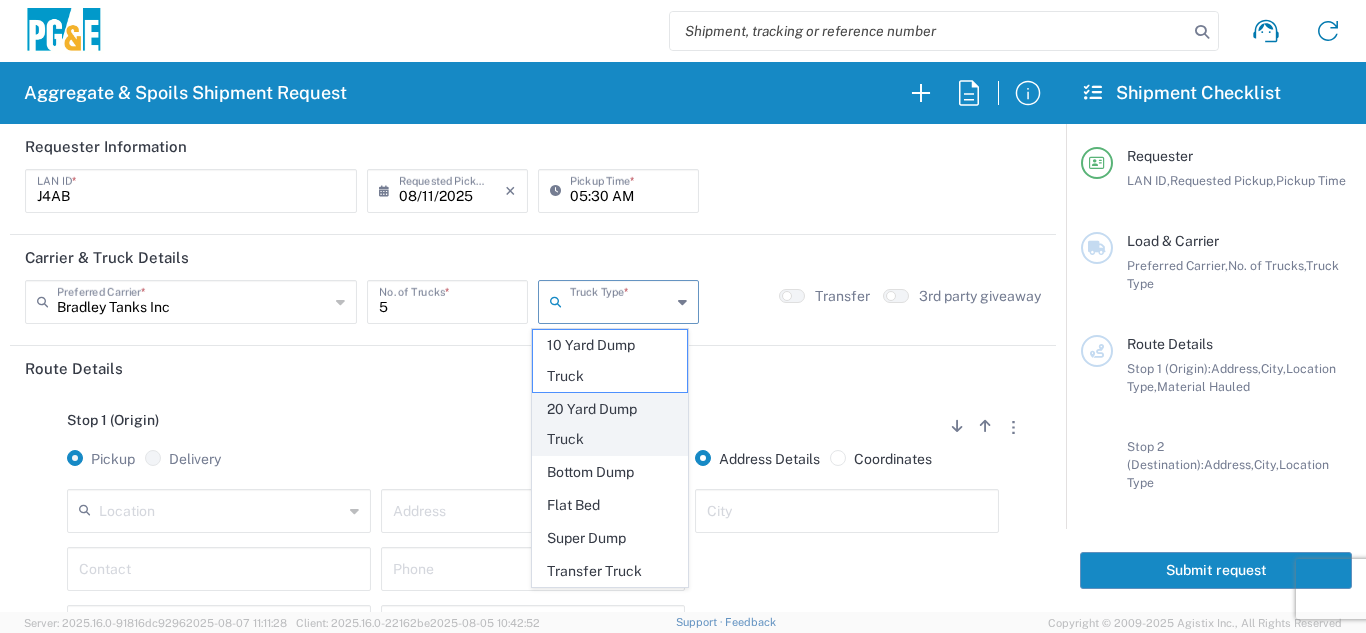 click on "20 Yard Dump Truck" 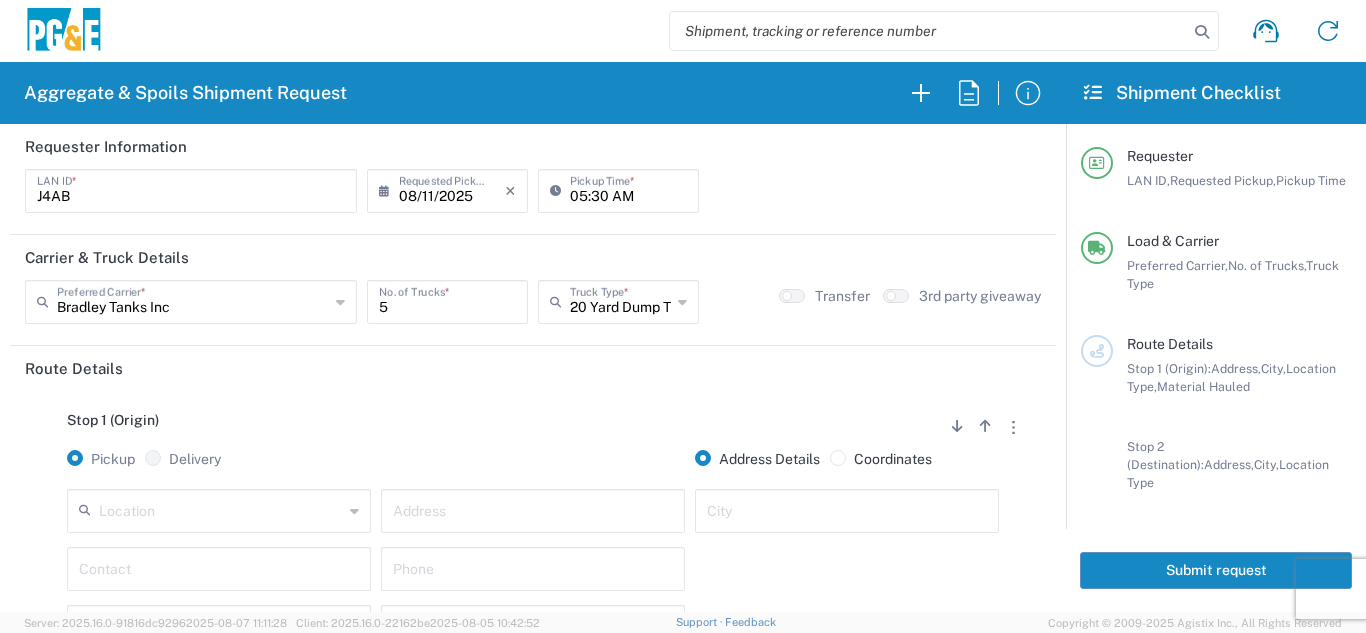click on "Stop 1 (Origin)
Add Stop Above   Add Stop Below   Remove Stop" 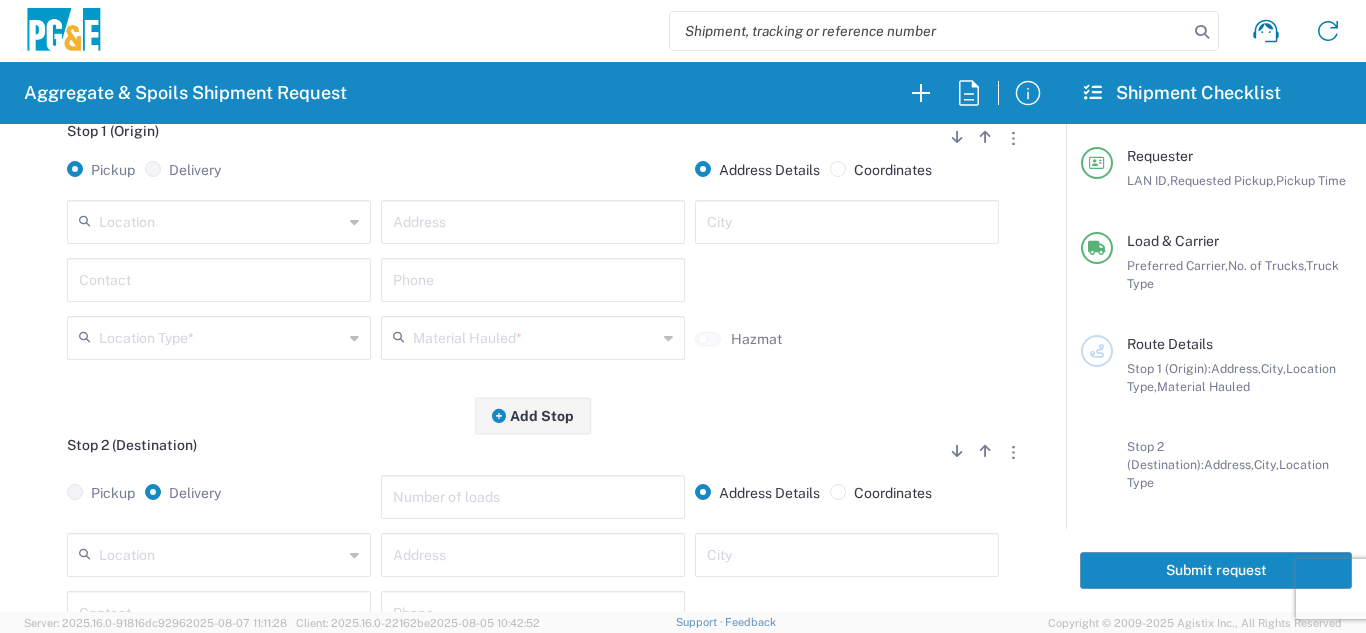 scroll, scrollTop: 300, scrollLeft: 0, axis: vertical 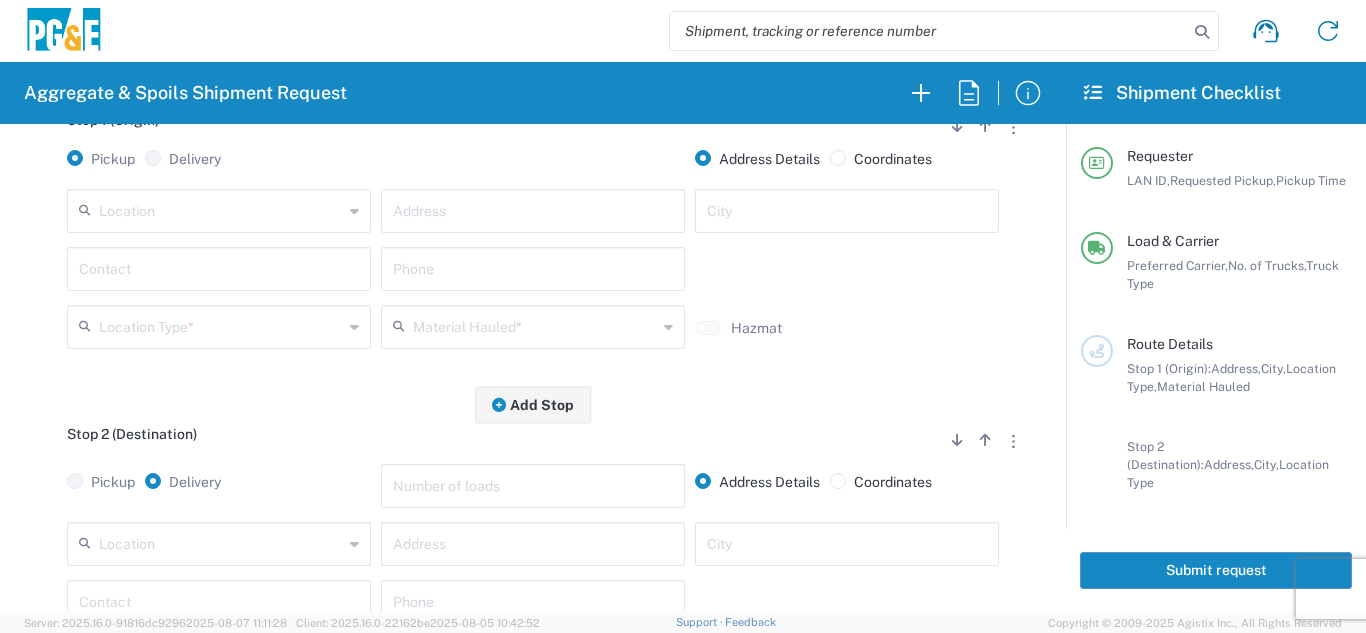 click at bounding box center (221, 209) 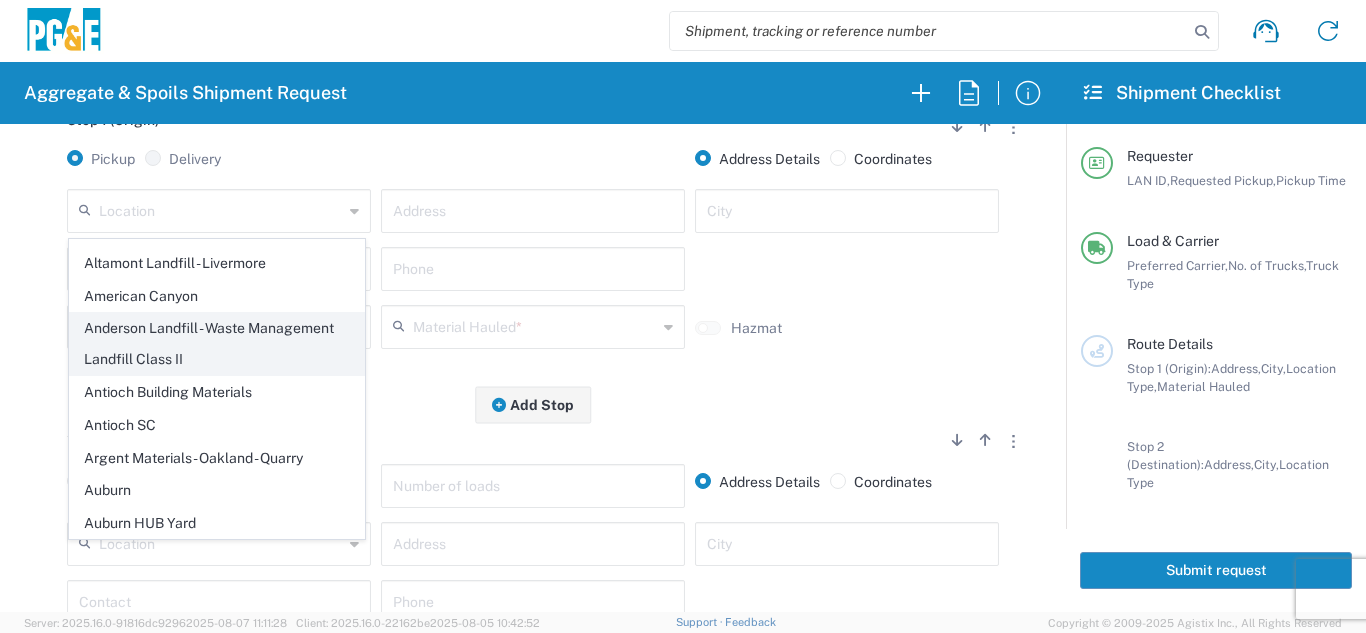 scroll, scrollTop: 200, scrollLeft: 0, axis: vertical 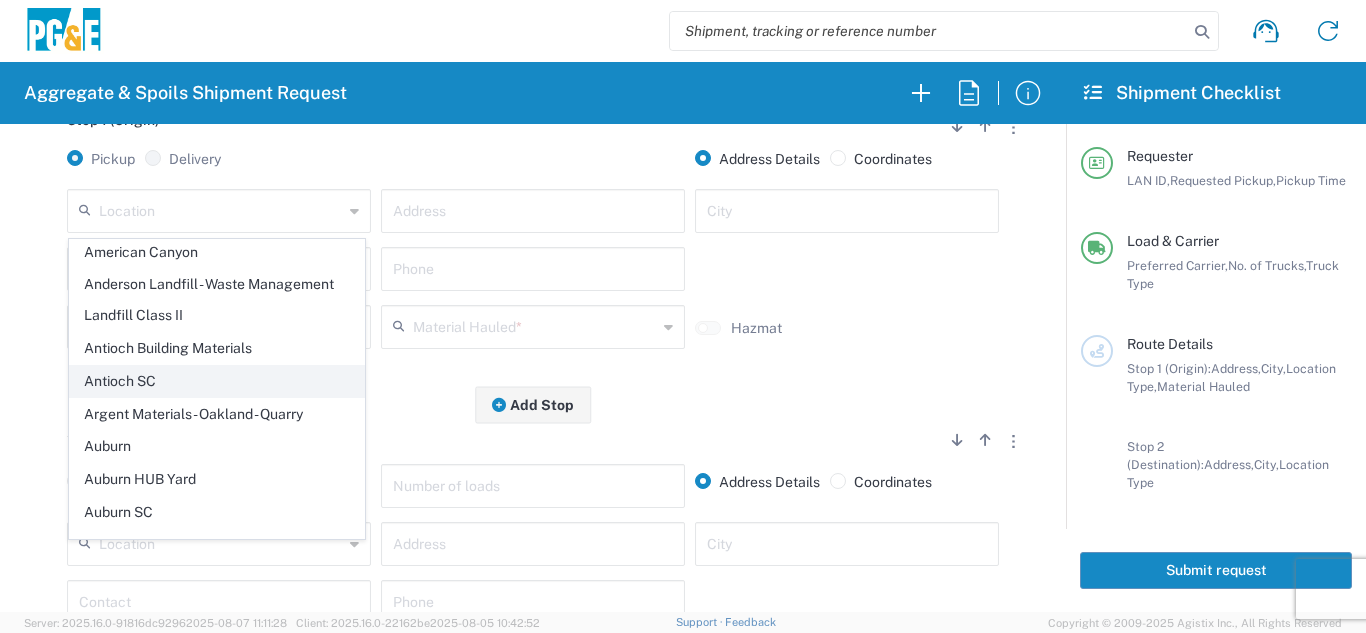 click on "Antioch SC" 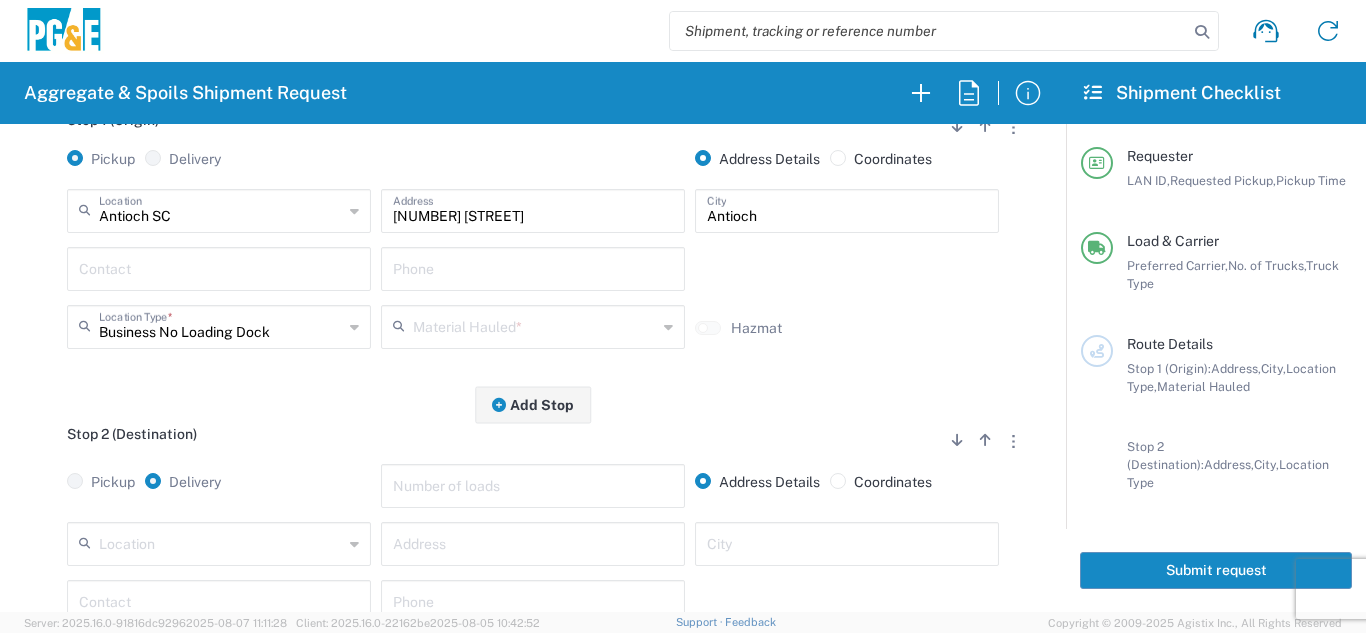 click at bounding box center (219, 267) 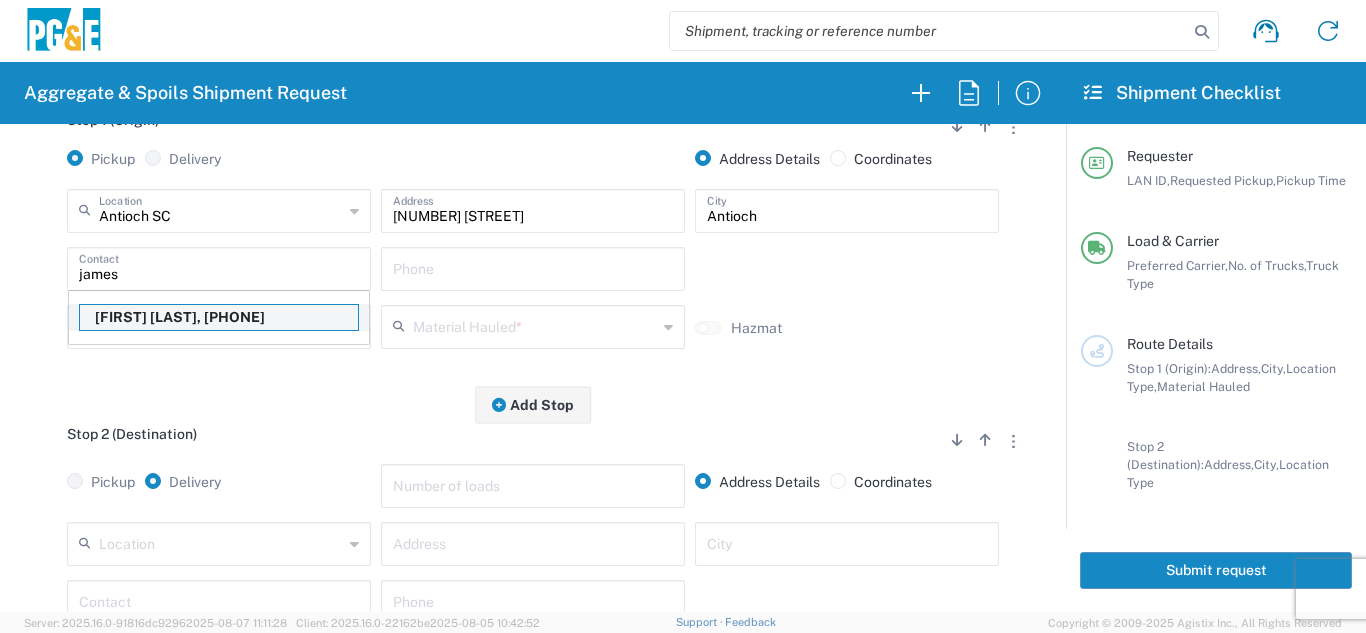 click on "[FIRST] [LAST], [PHONE]" at bounding box center (219, 317) 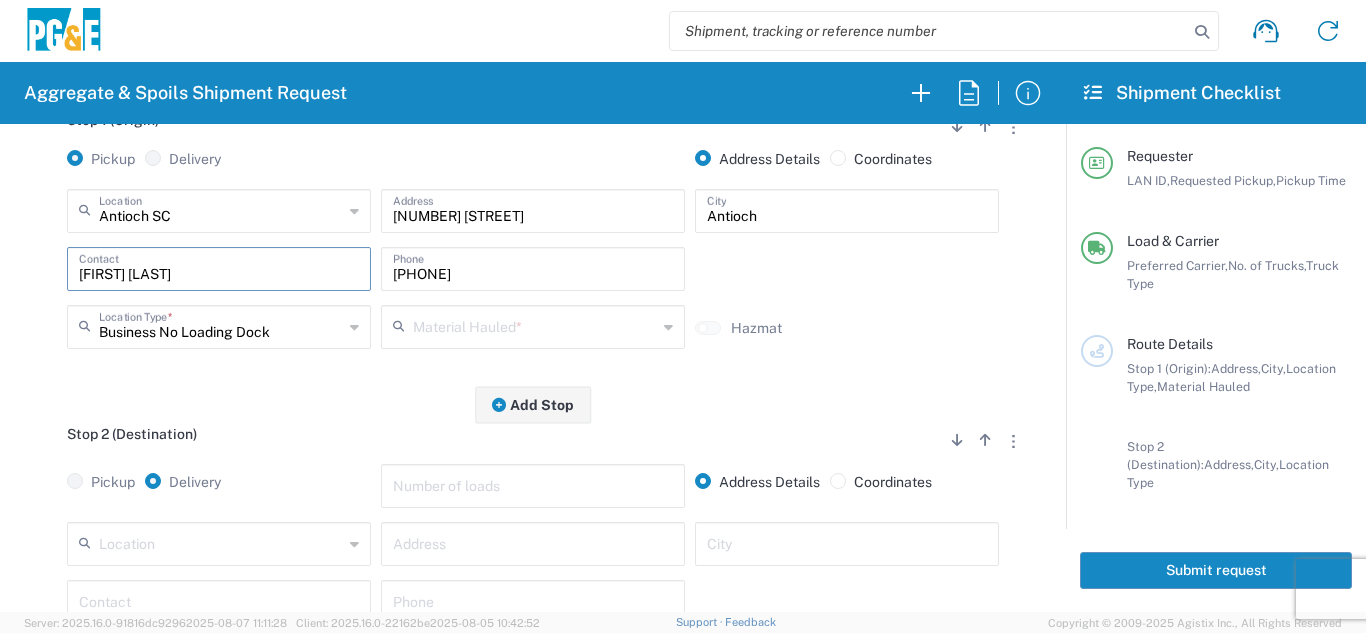 click at bounding box center [535, 325] 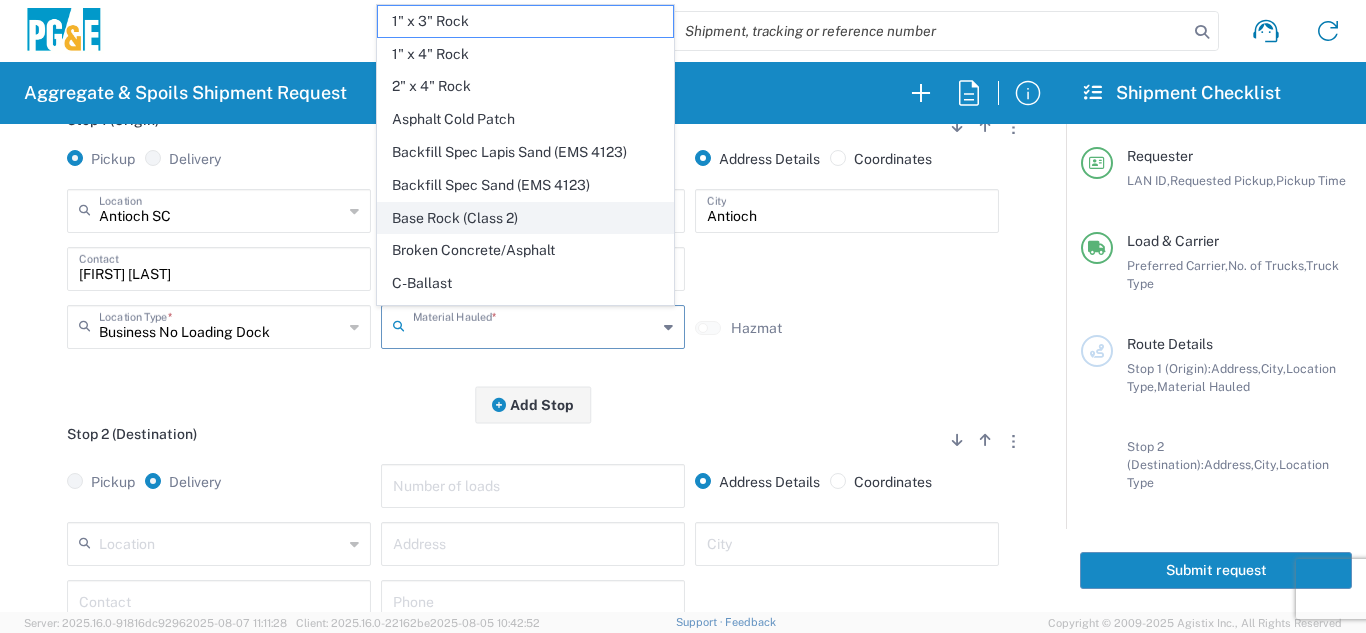 scroll, scrollTop: 300, scrollLeft: 0, axis: vertical 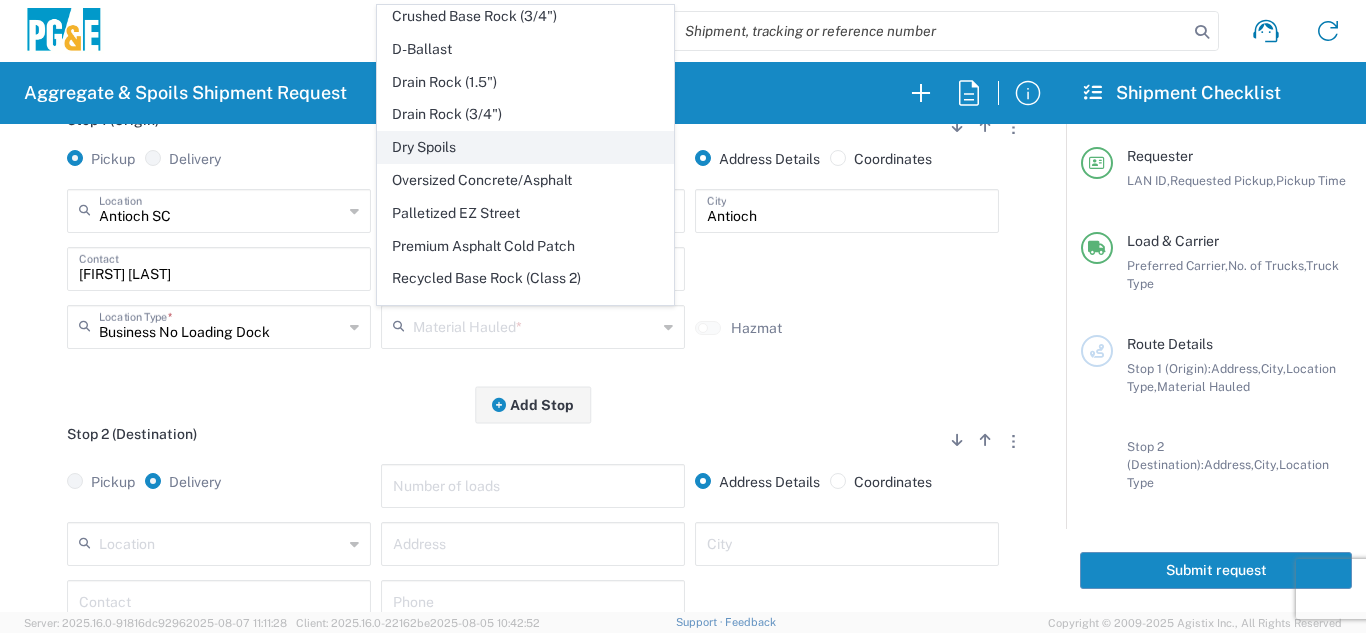 click on "Dry Spoils" 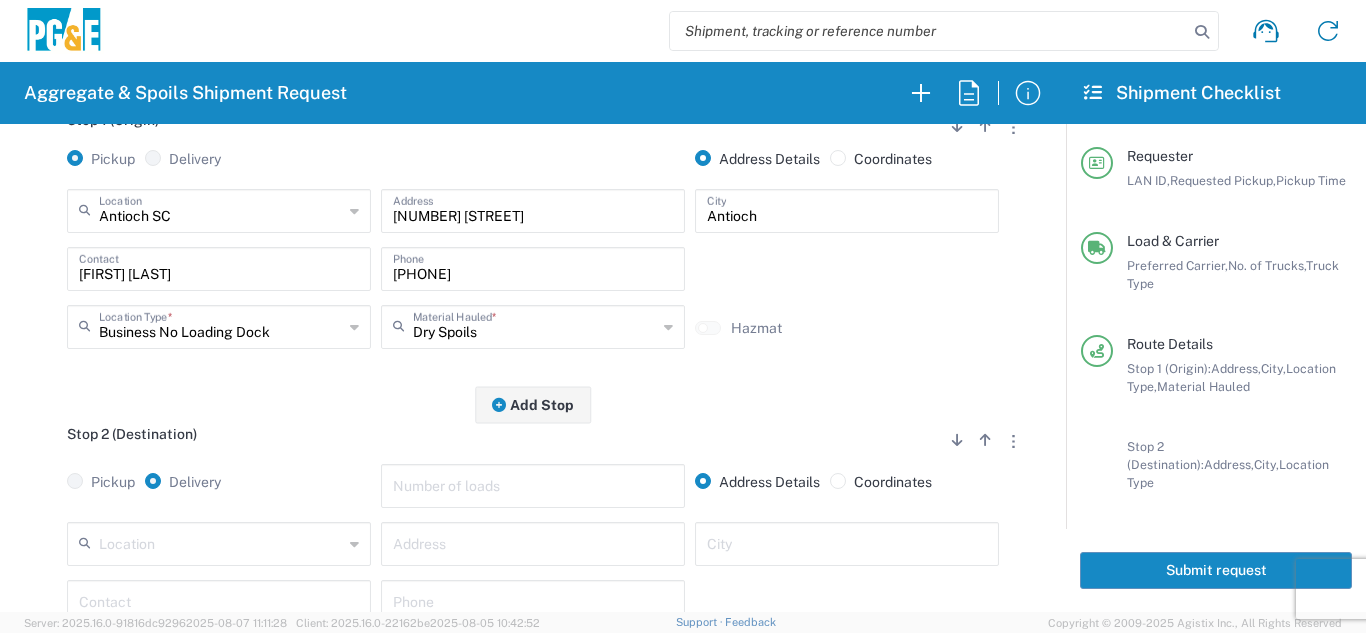 click on "Stop 2 (Destination)
Add Stop Above   Add Stop Below   Remove Stop" 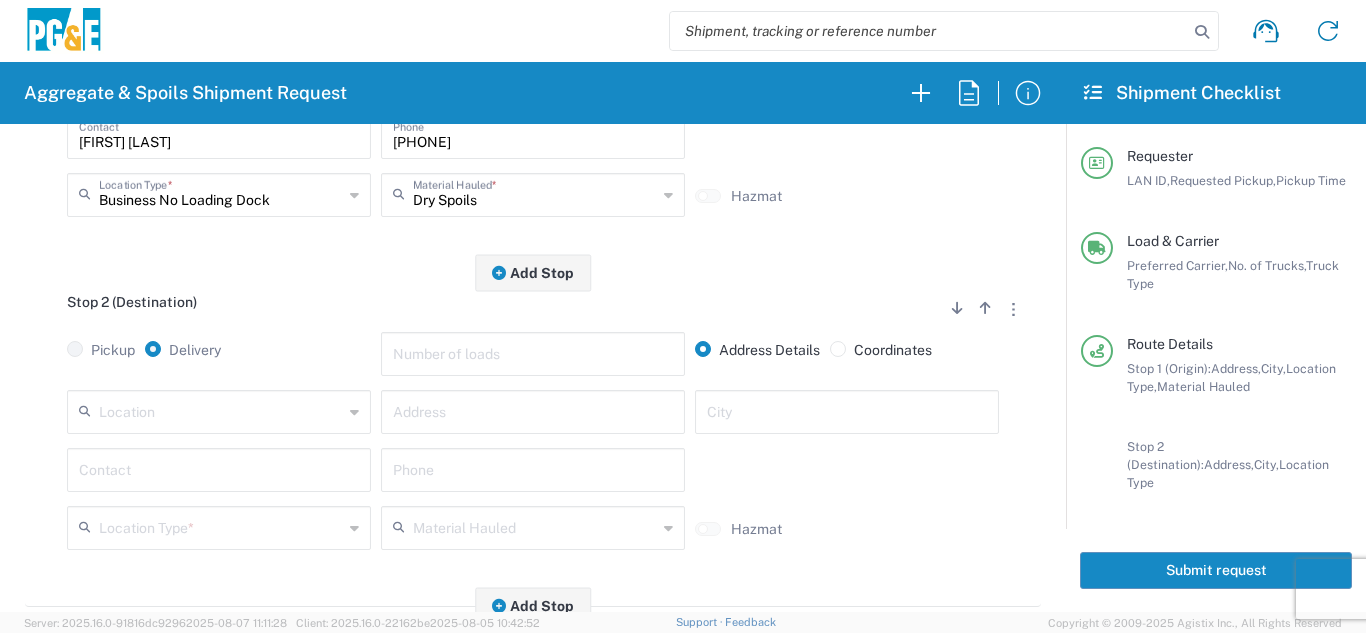 scroll, scrollTop: 600, scrollLeft: 0, axis: vertical 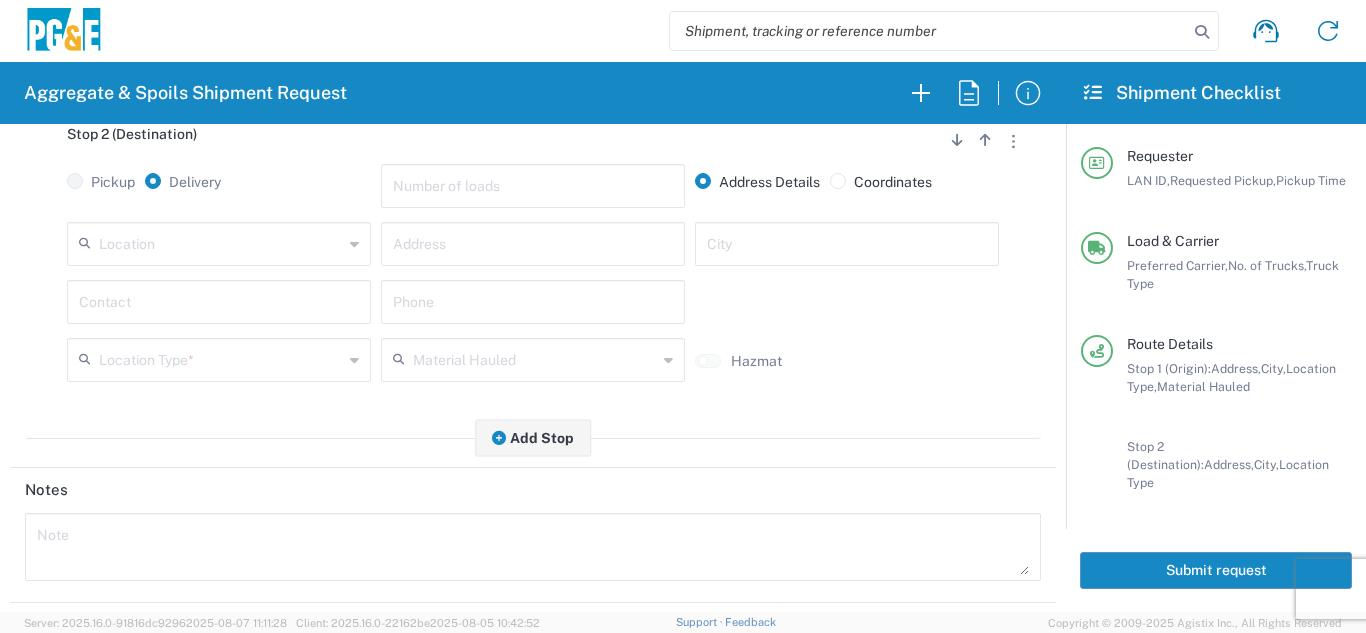 click at bounding box center (221, 242) 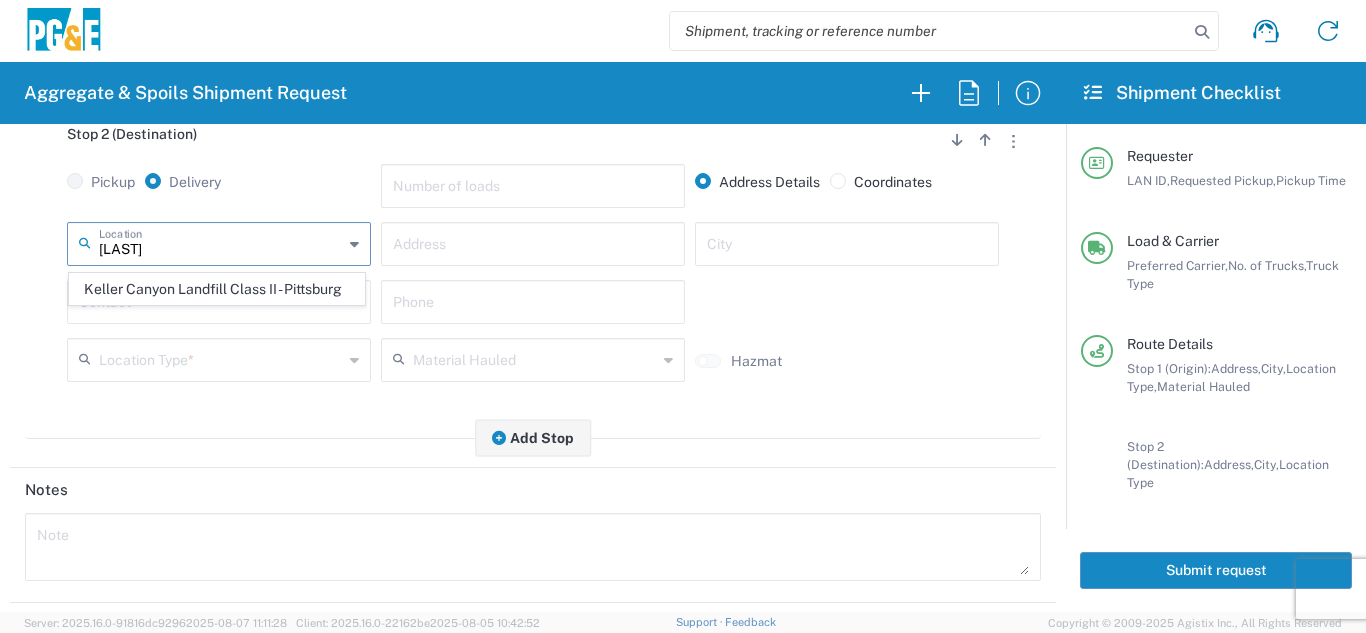 click on "Keller Canyon Landfill Class II - Pittsburg" 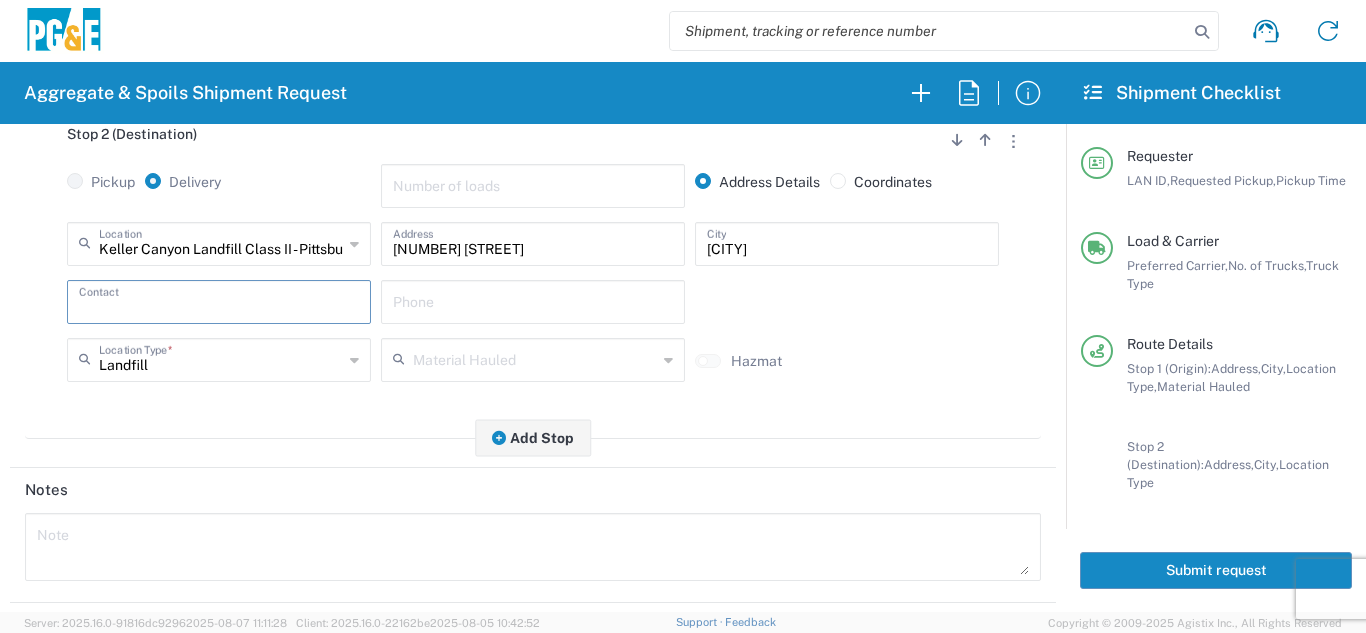 click at bounding box center (219, 300) 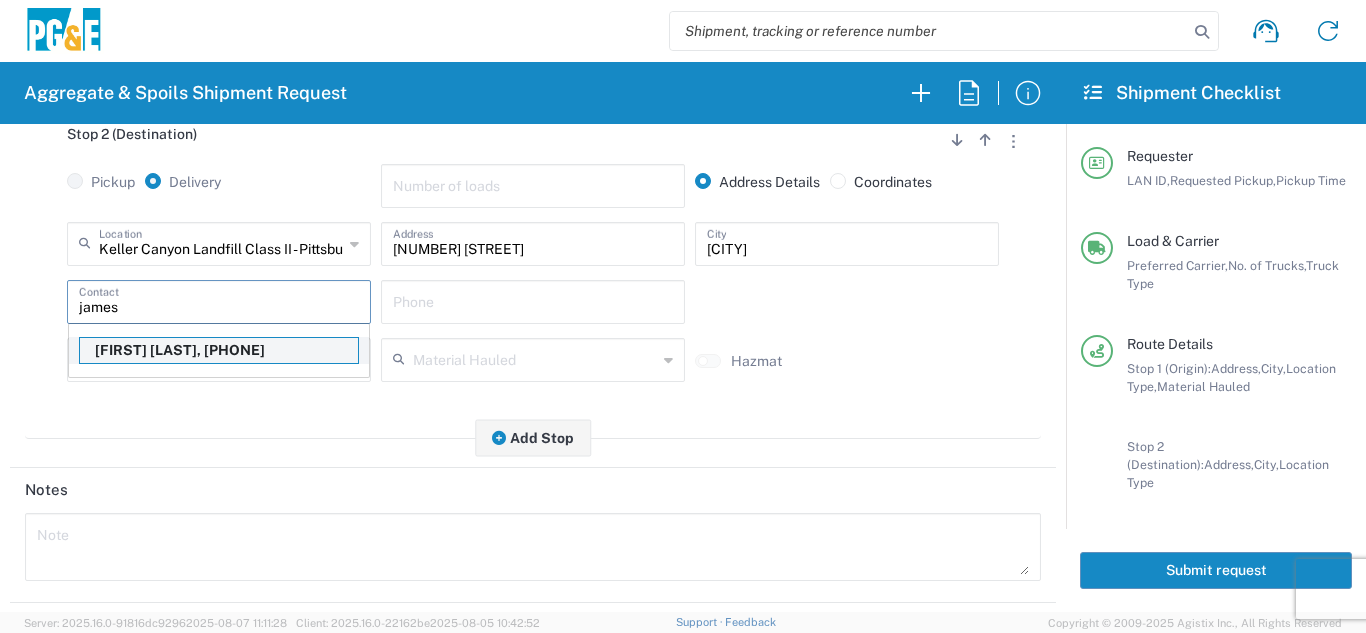 click on "[FIRST] [LAST], [PHONE]" at bounding box center [219, 350] 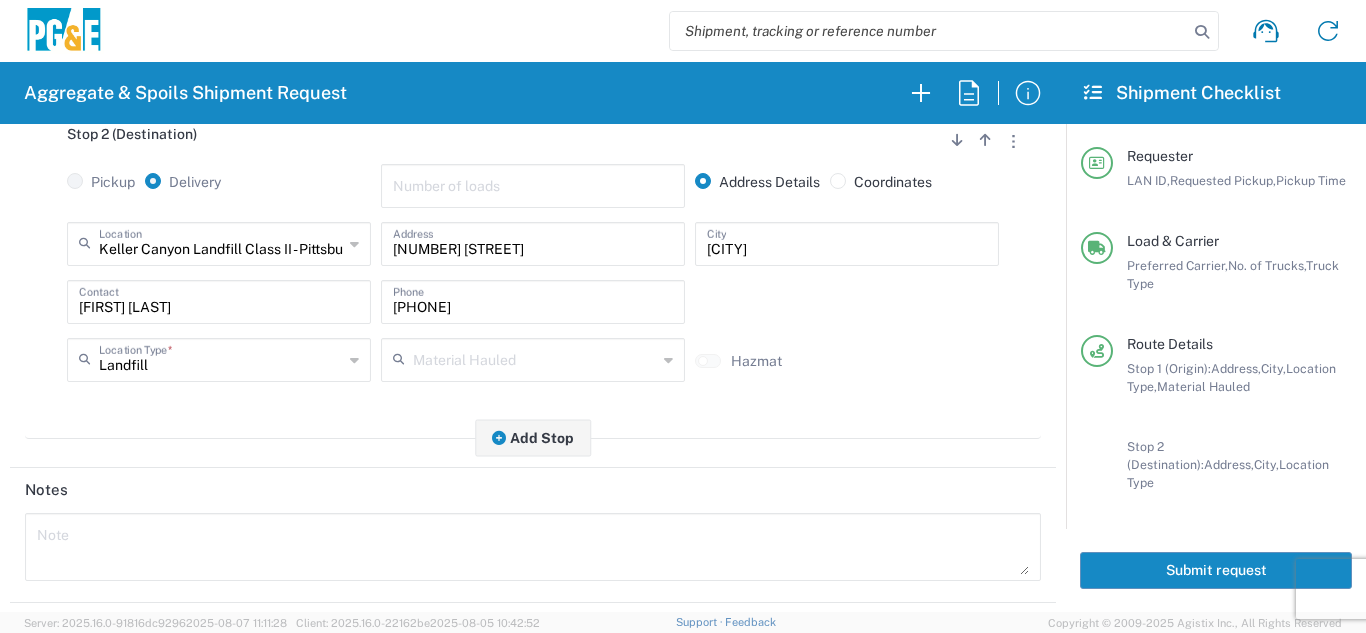 click on "Notes" 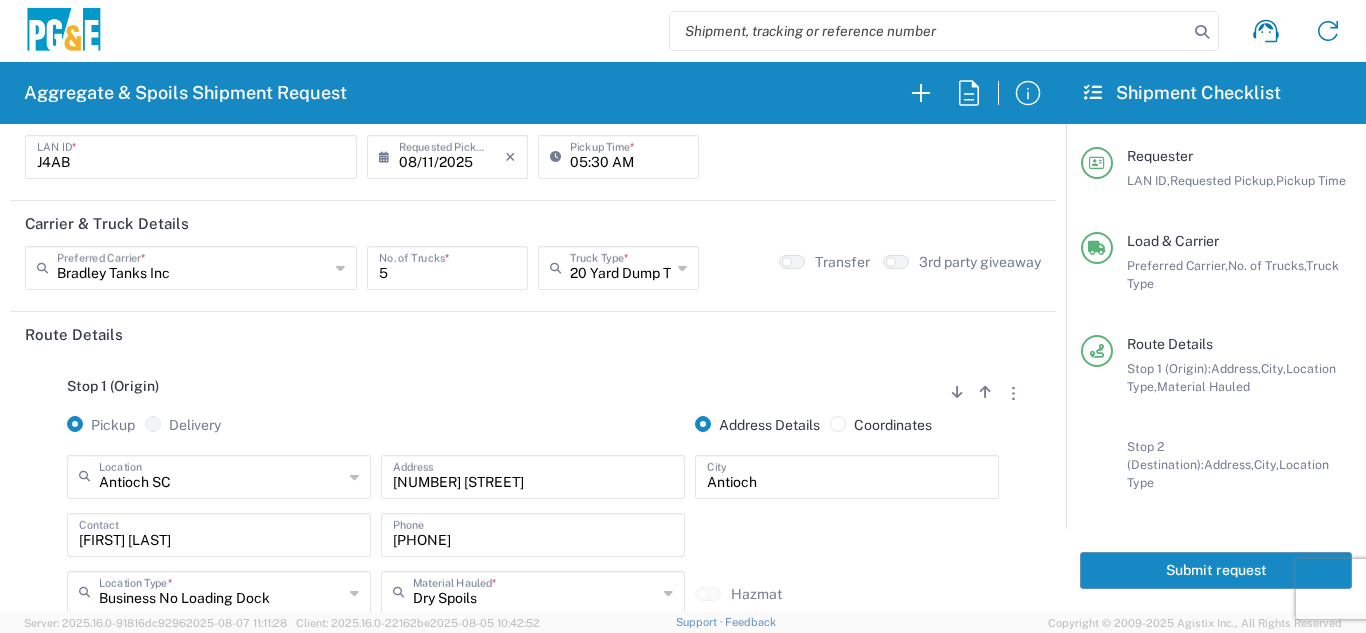 scroll, scrollTop: 0, scrollLeft: 0, axis: both 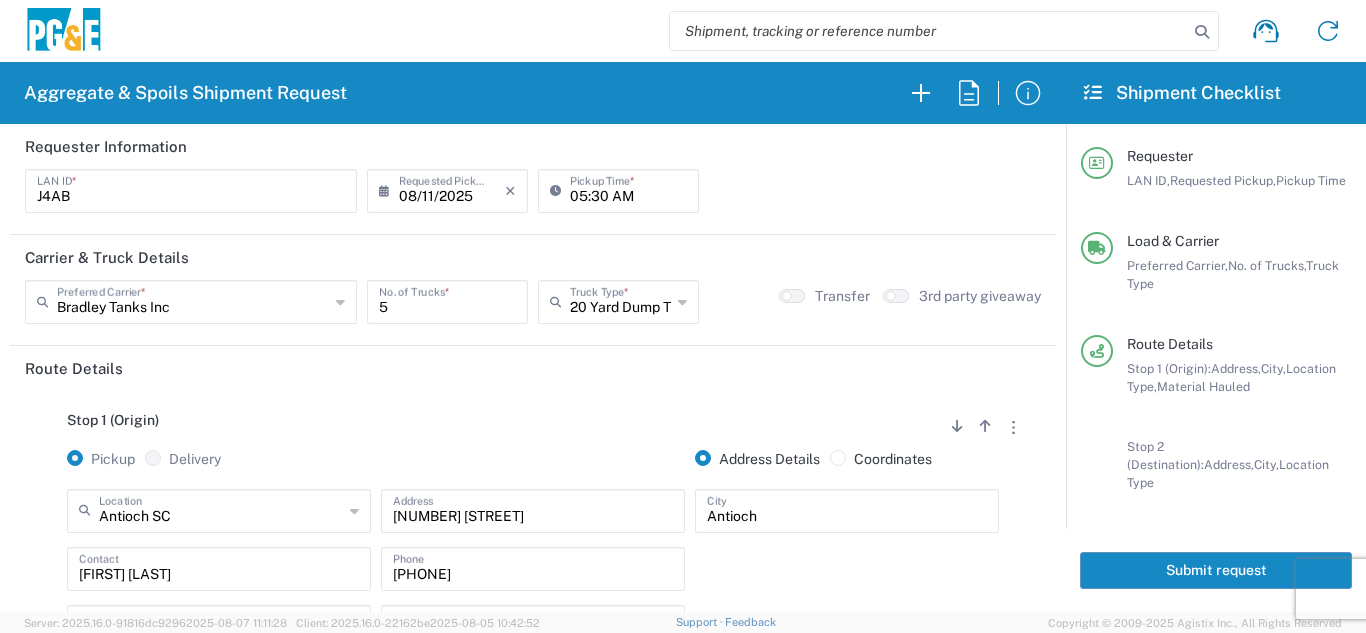 drag, startPoint x: 1192, startPoint y: 567, endPoint x: 1200, endPoint y: 560, distance: 10.630146 